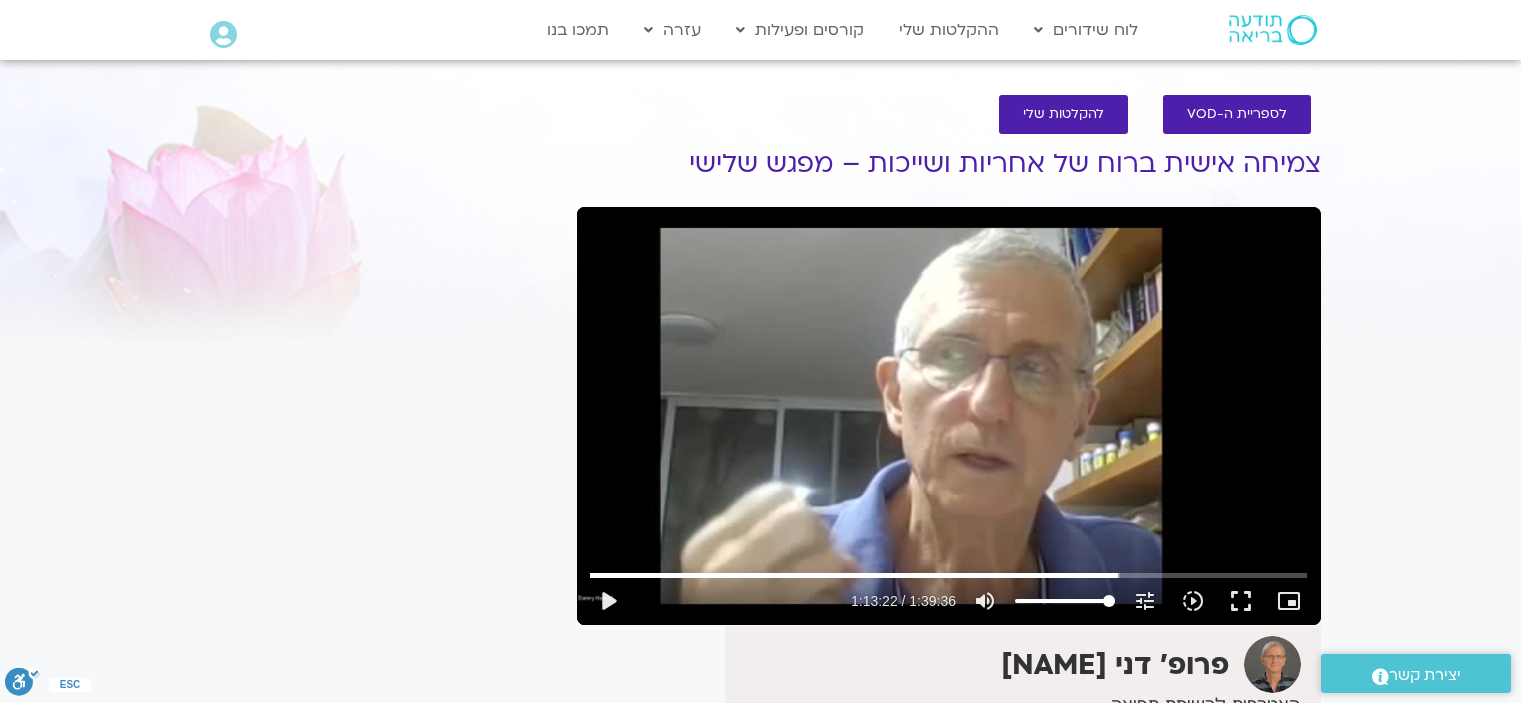 scroll, scrollTop: 0, scrollLeft: 0, axis: both 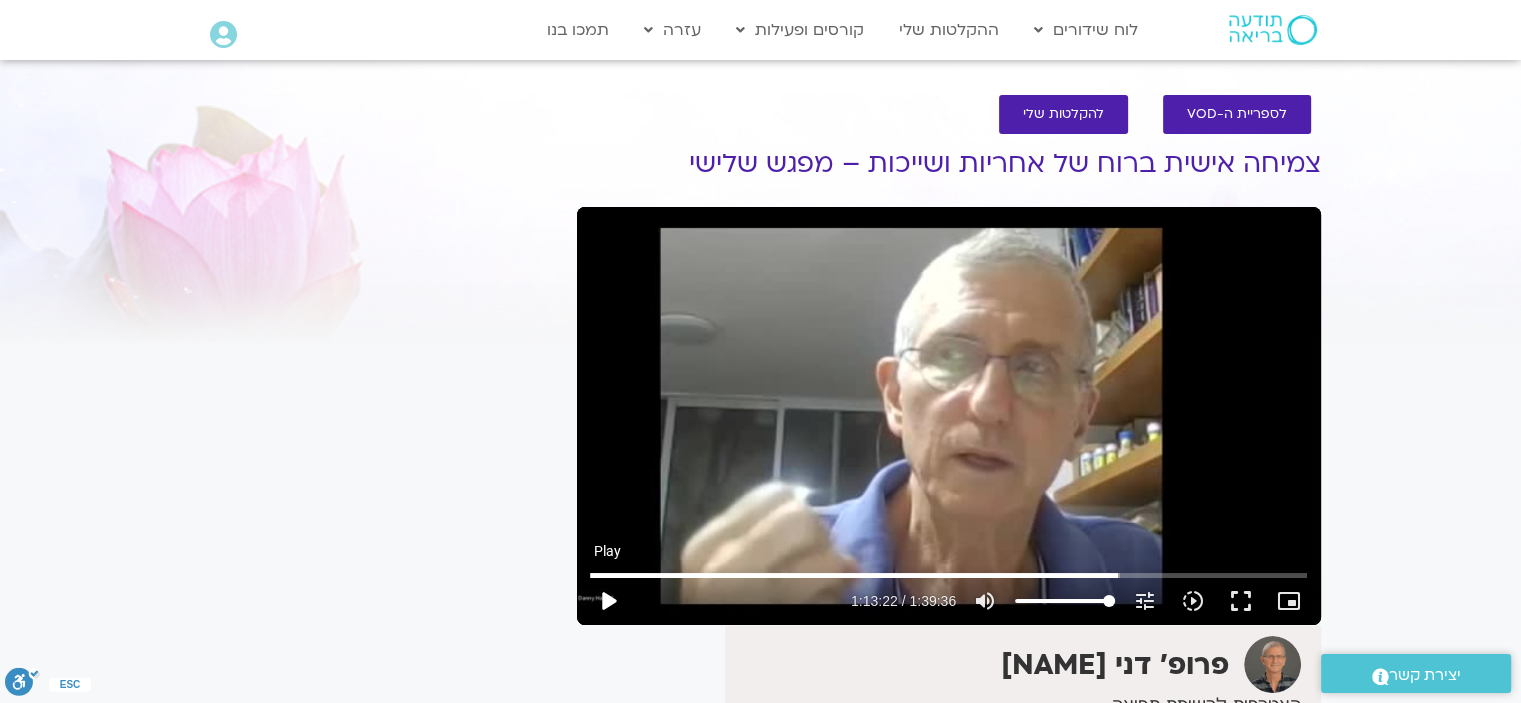 click on "play_arrow" at bounding box center [608, 601] 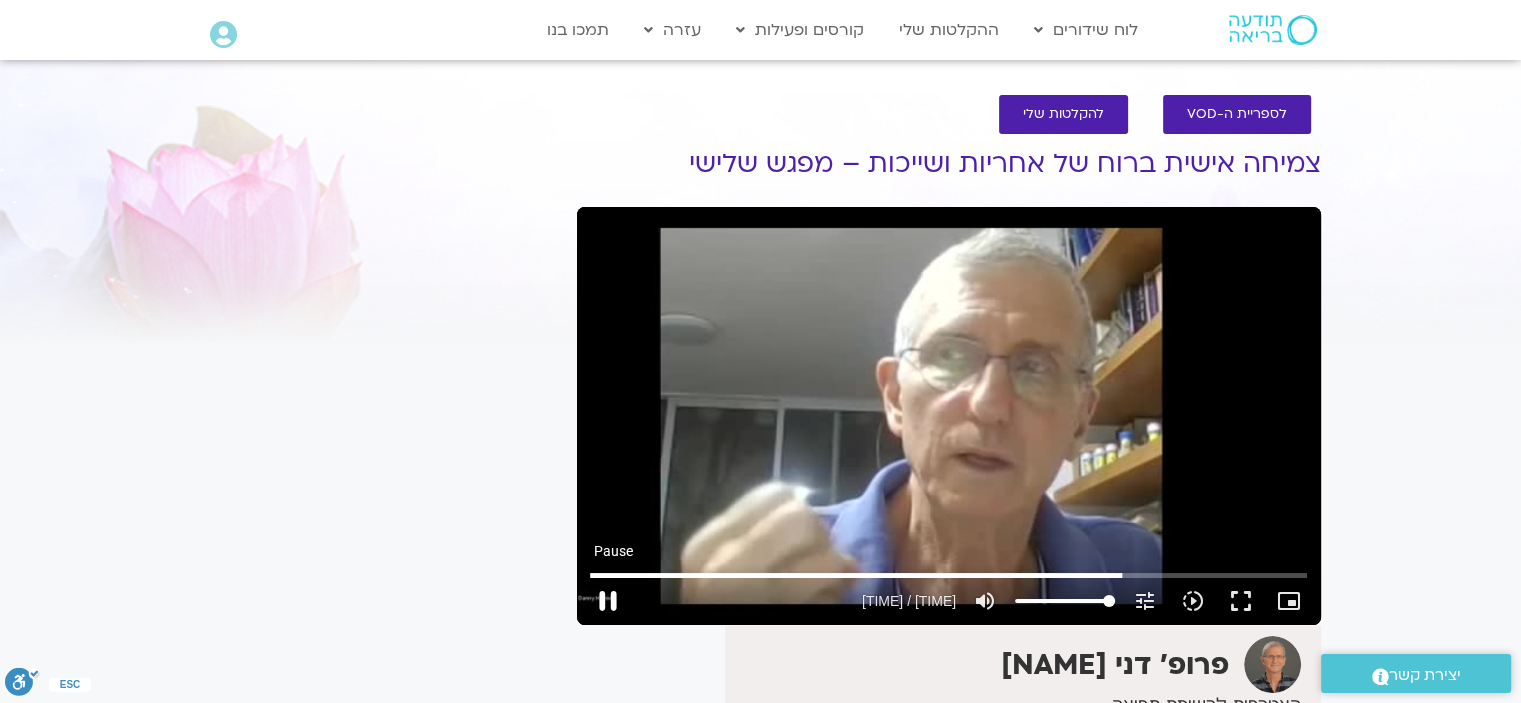 click on "pause" at bounding box center (608, 601) 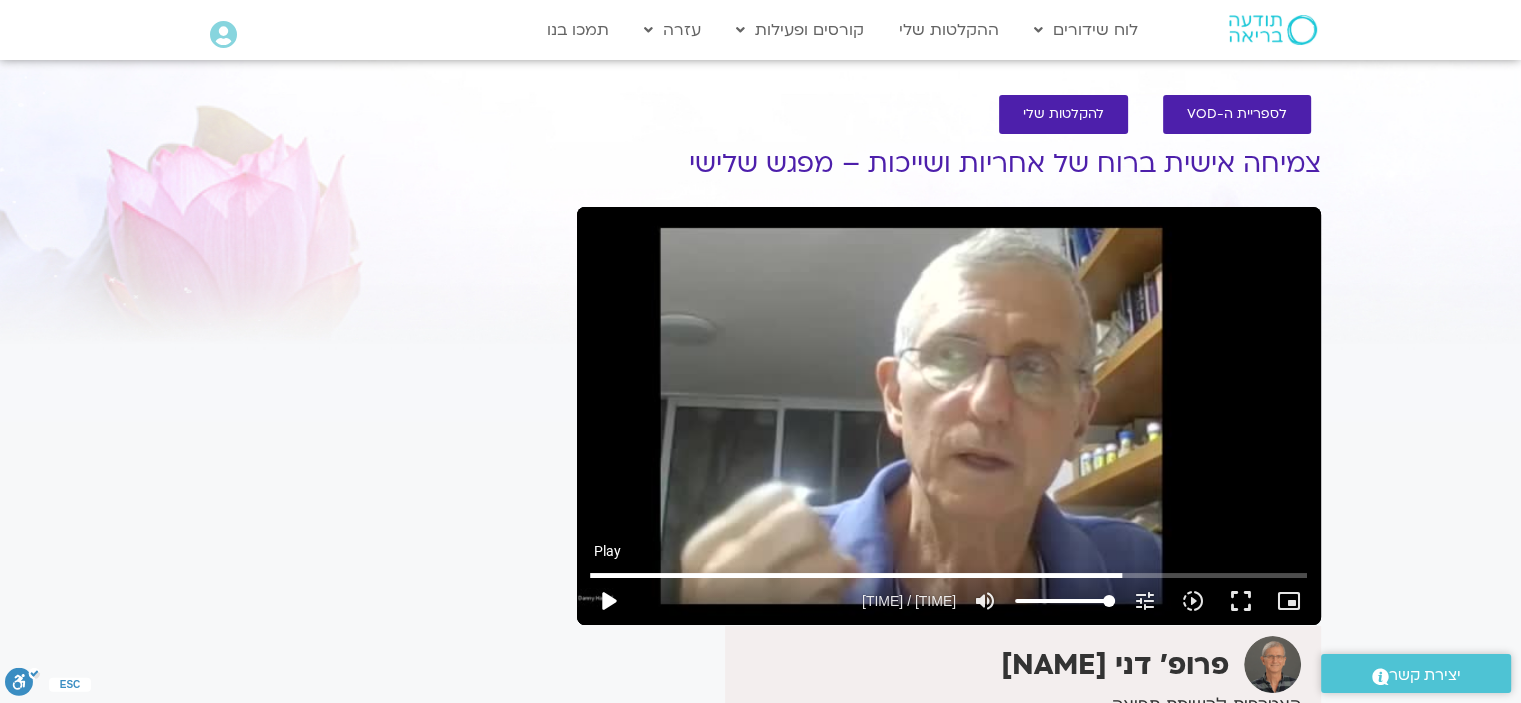 click on "play_arrow" at bounding box center (608, 601) 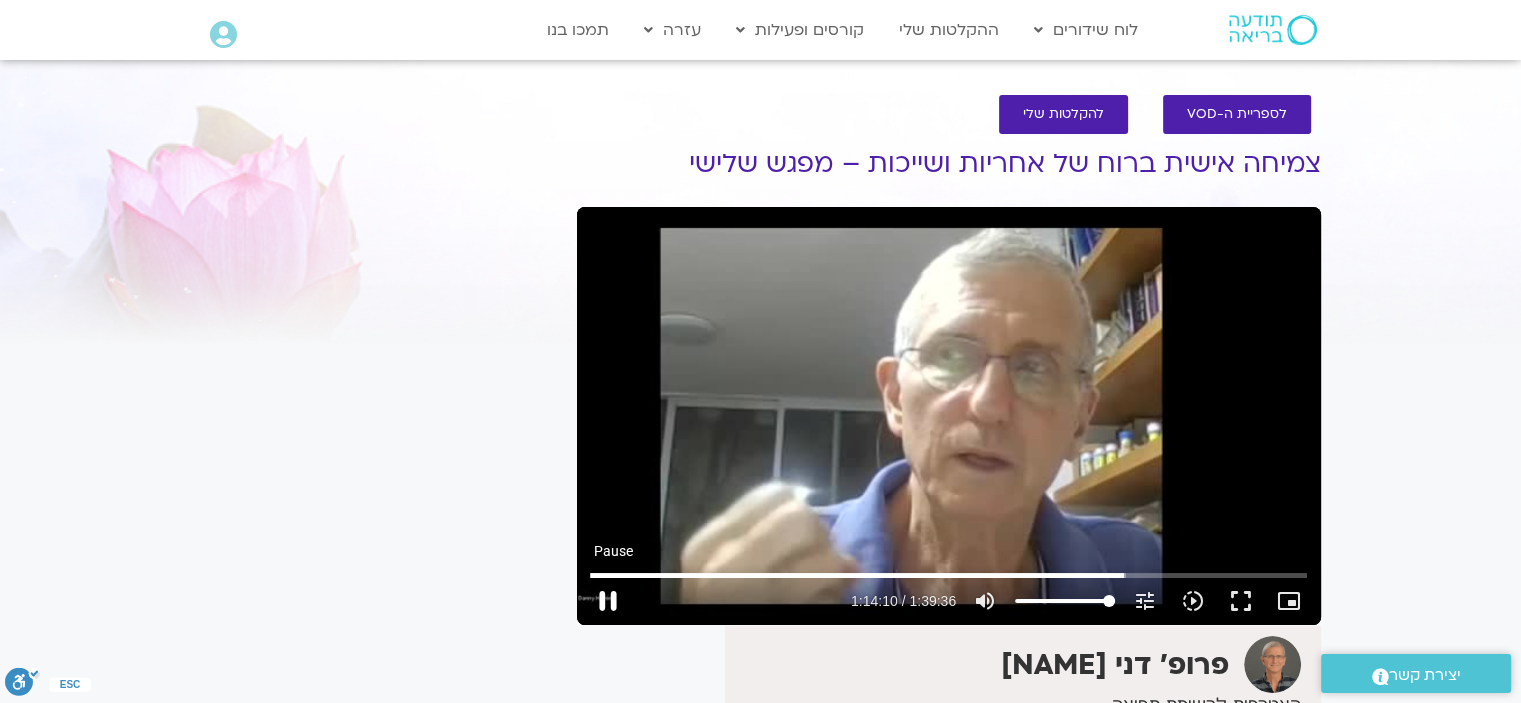 click on "pause" at bounding box center (608, 601) 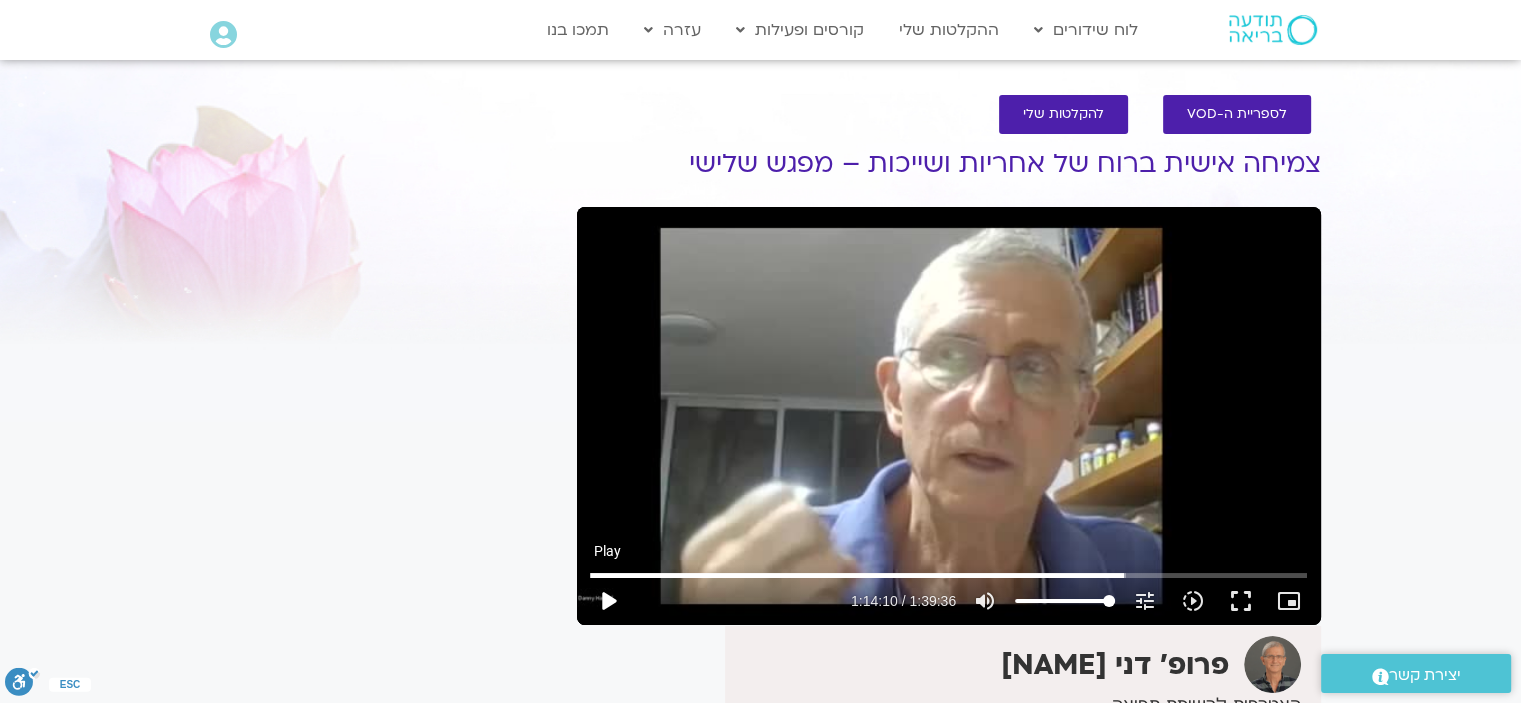 click on "play_arrow" at bounding box center [608, 601] 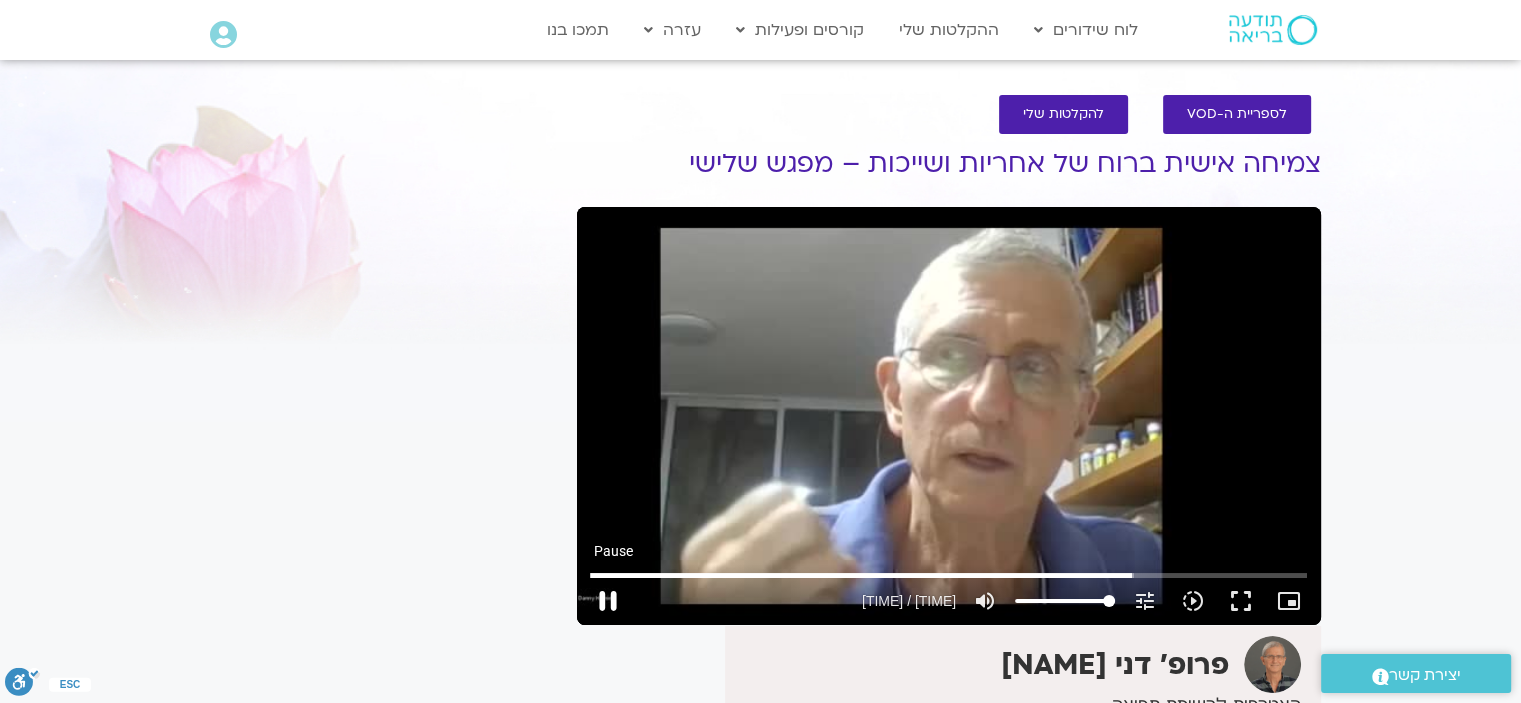 click on "pause" at bounding box center [608, 601] 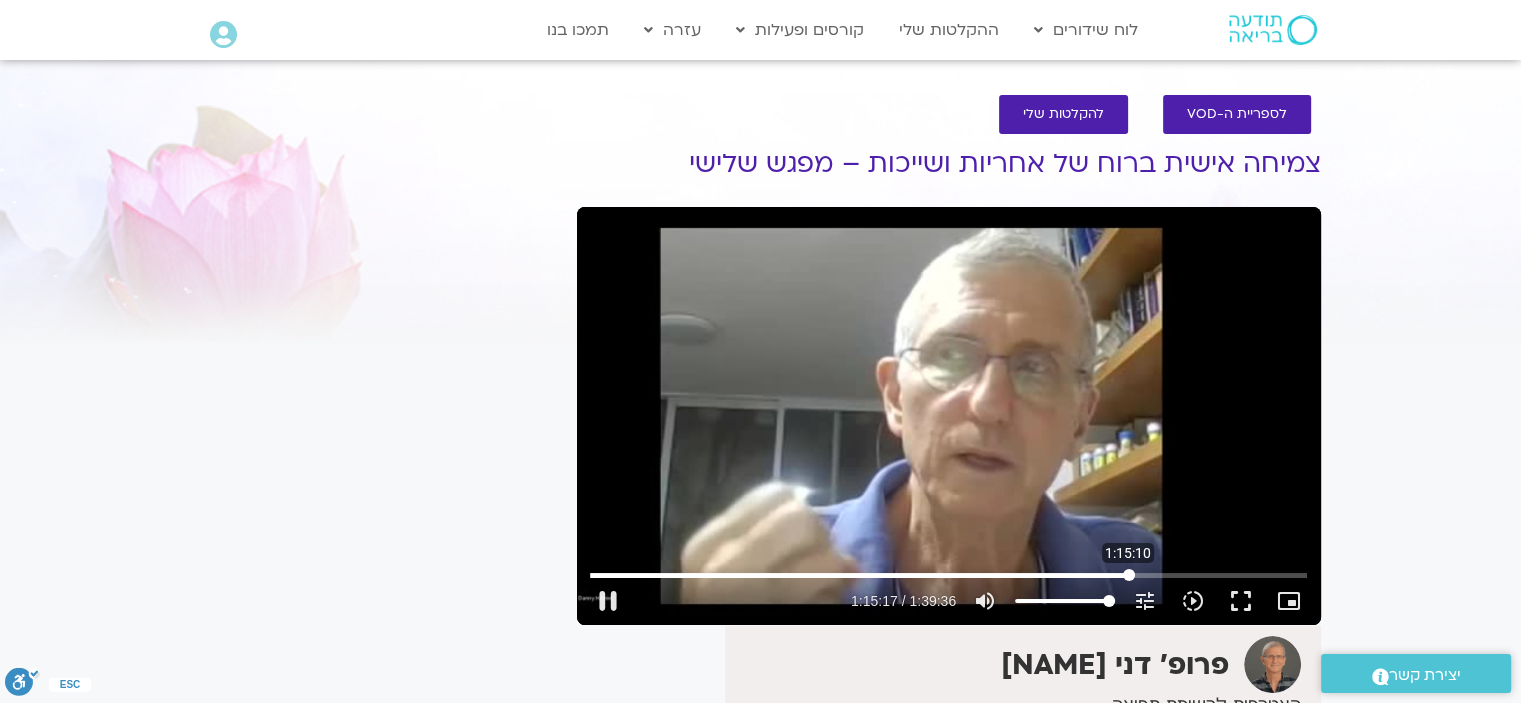 click at bounding box center [948, 575] 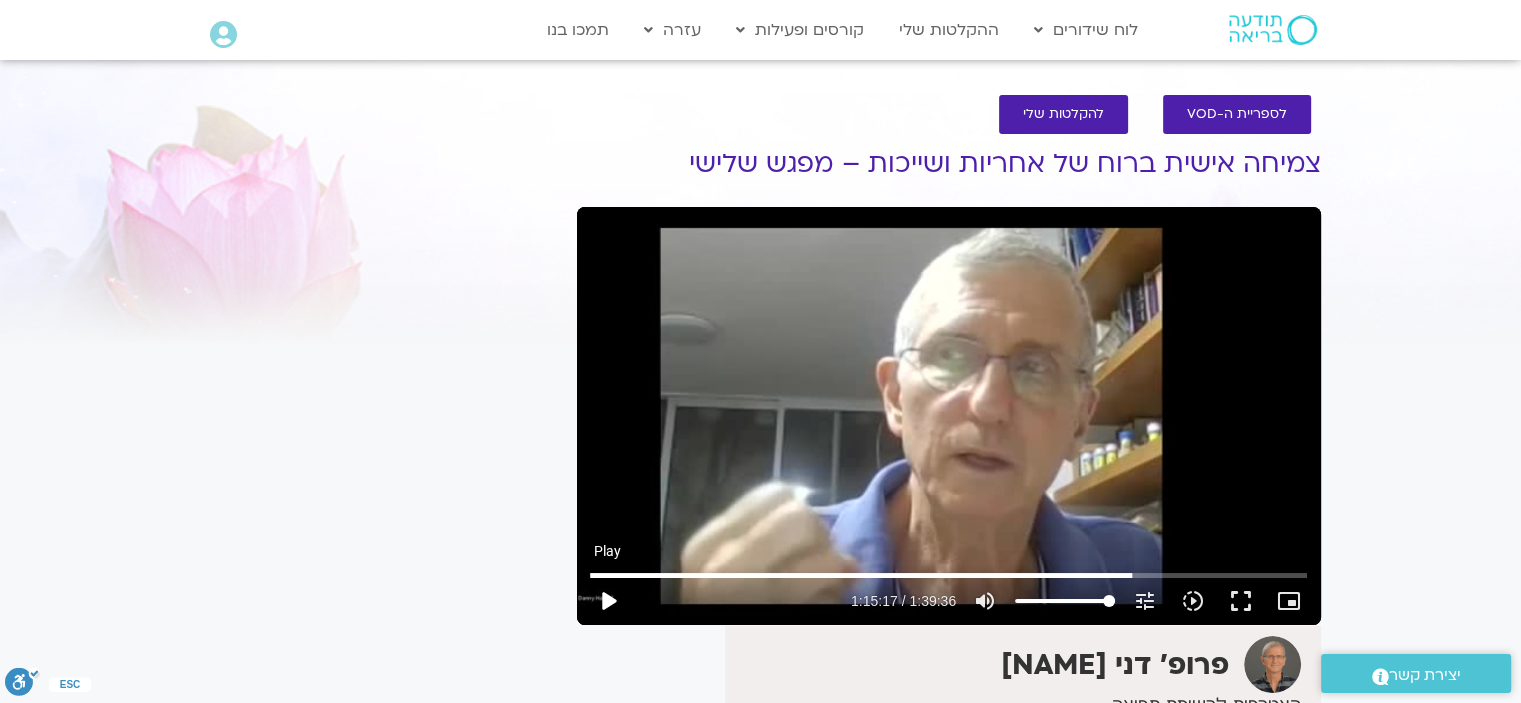 click on "play_arrow" at bounding box center [608, 601] 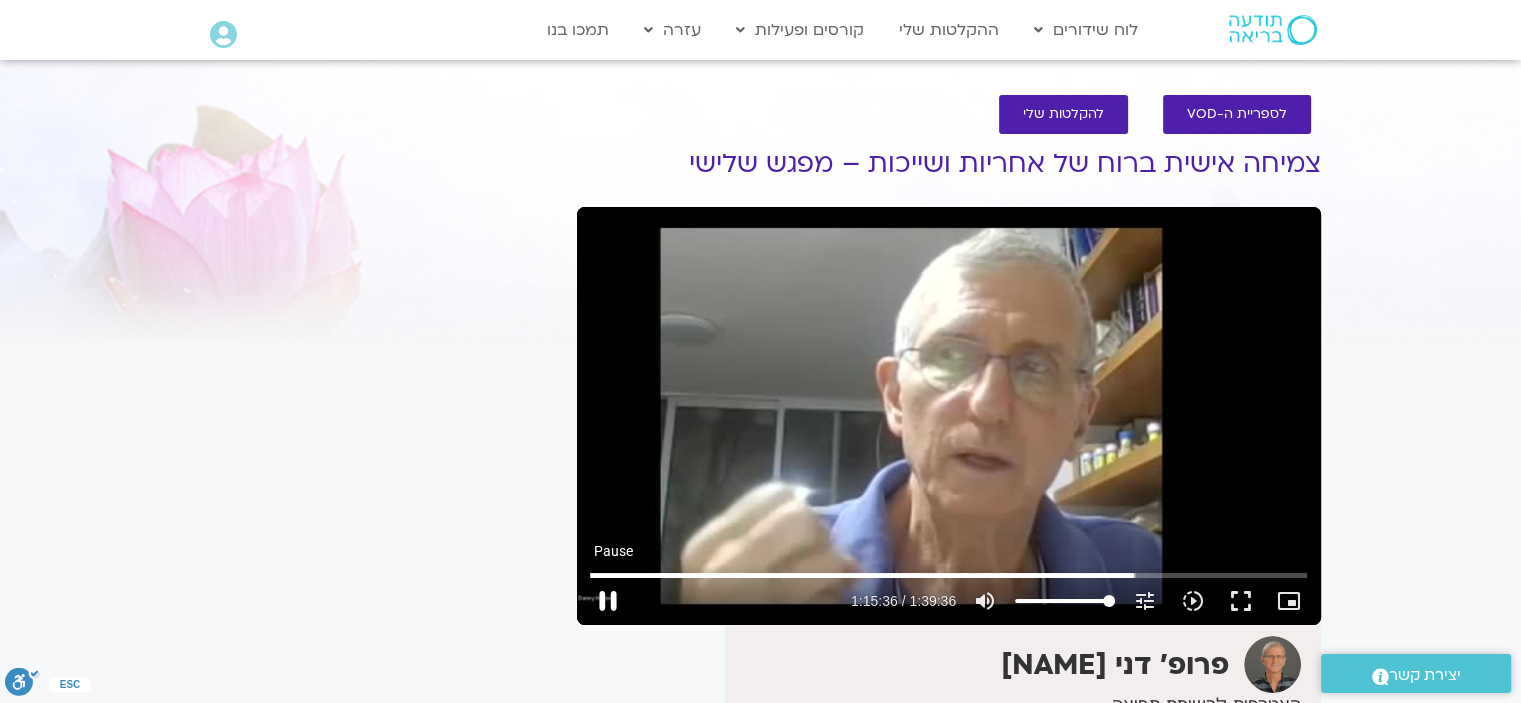 click on "pause" at bounding box center (608, 601) 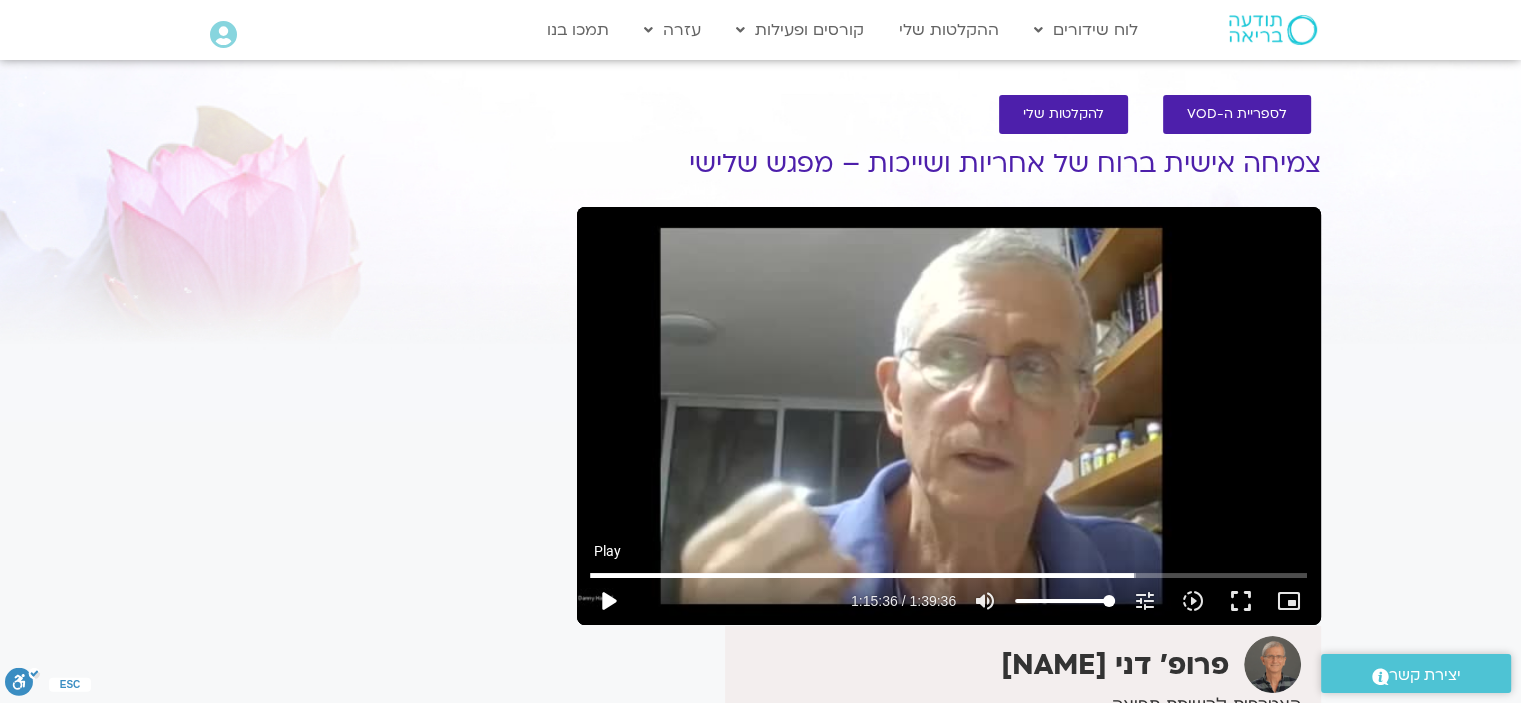 click on "play_arrow" at bounding box center [608, 601] 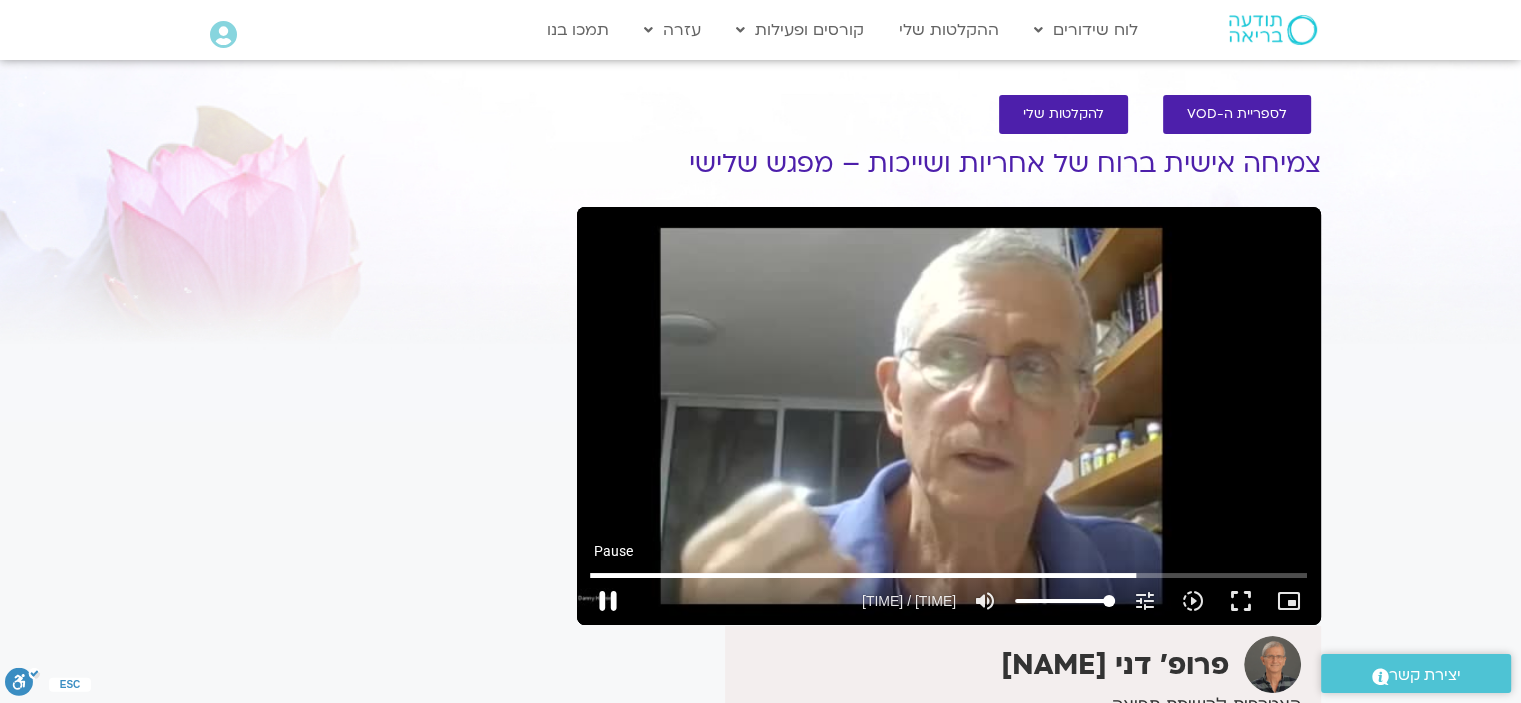 click on "pause" at bounding box center [608, 601] 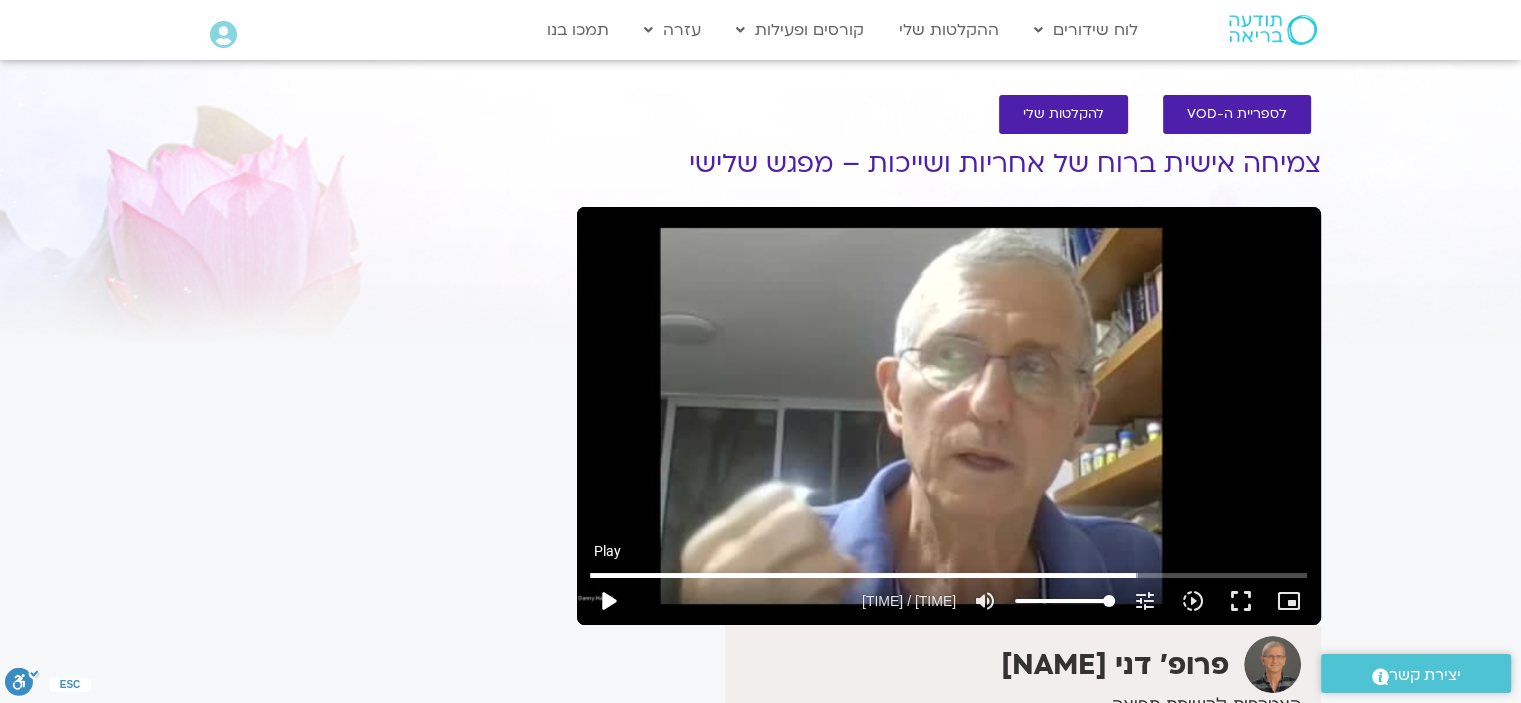 click on "play_arrow" at bounding box center (608, 601) 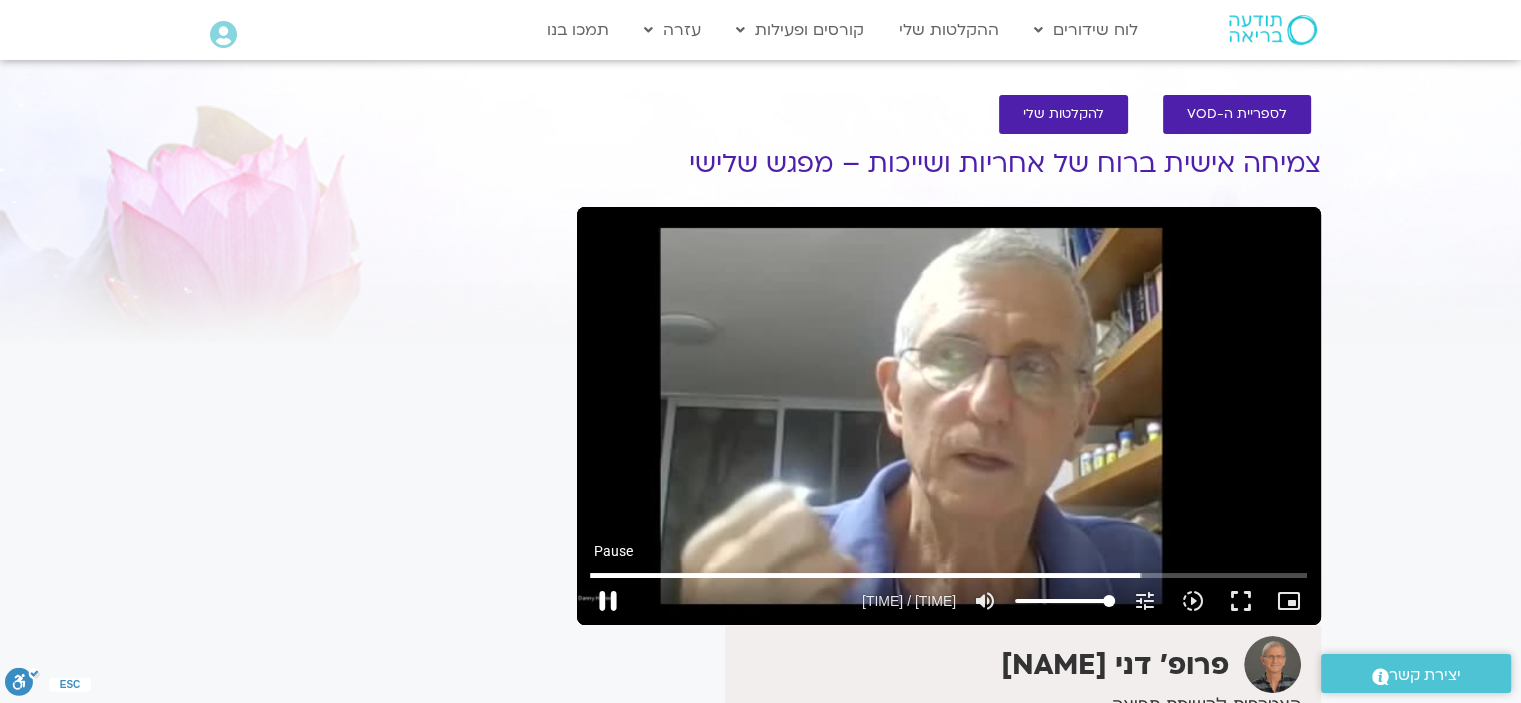 click on "pause" at bounding box center [608, 601] 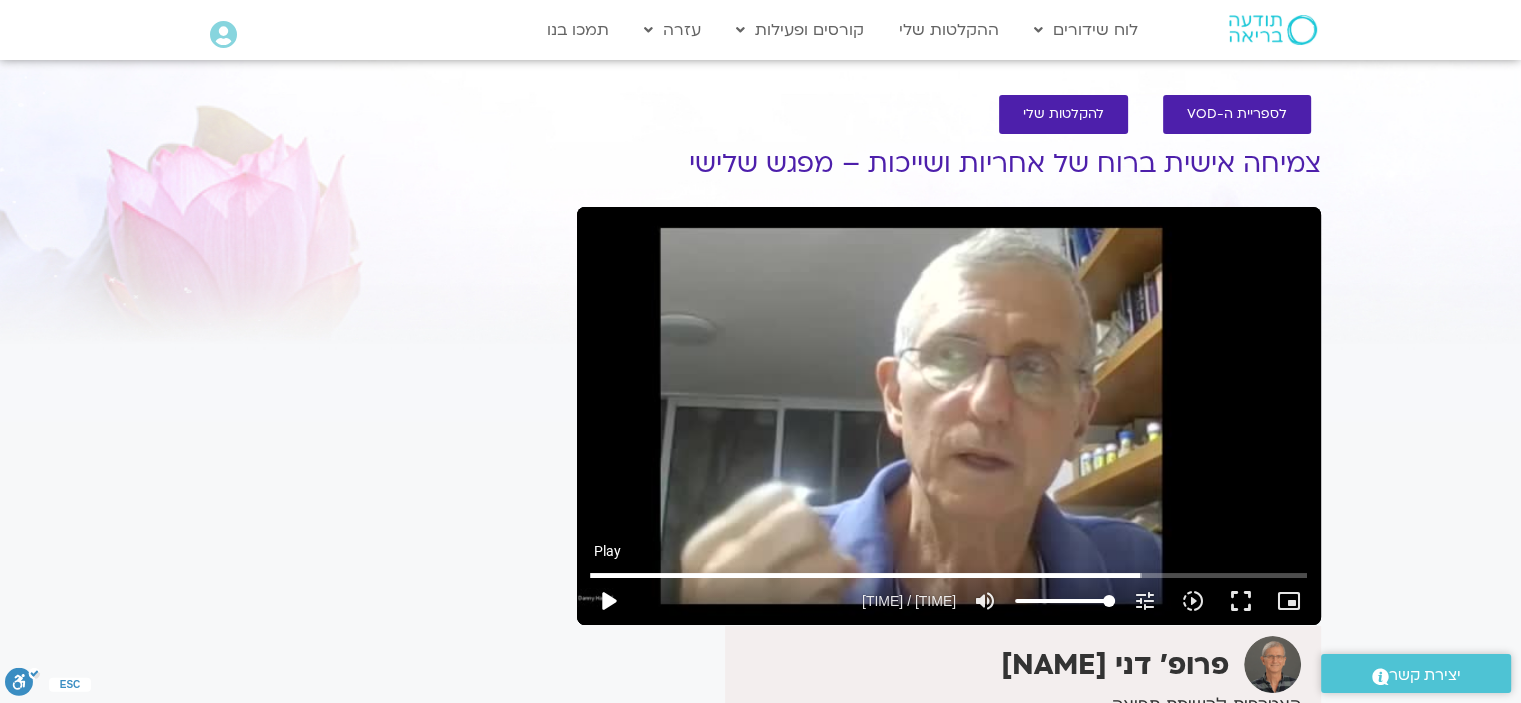 click on "play_arrow" at bounding box center [608, 601] 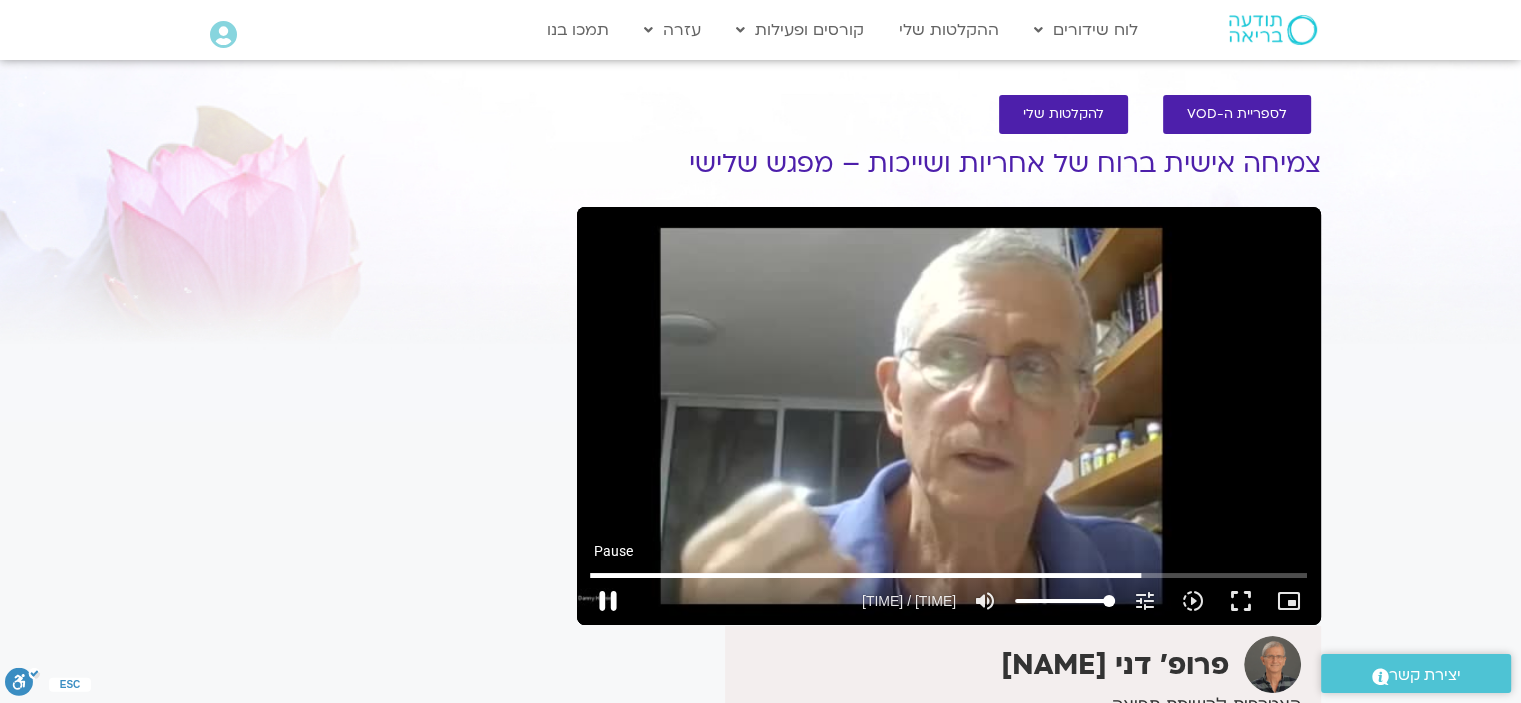 click on "pause" at bounding box center (608, 601) 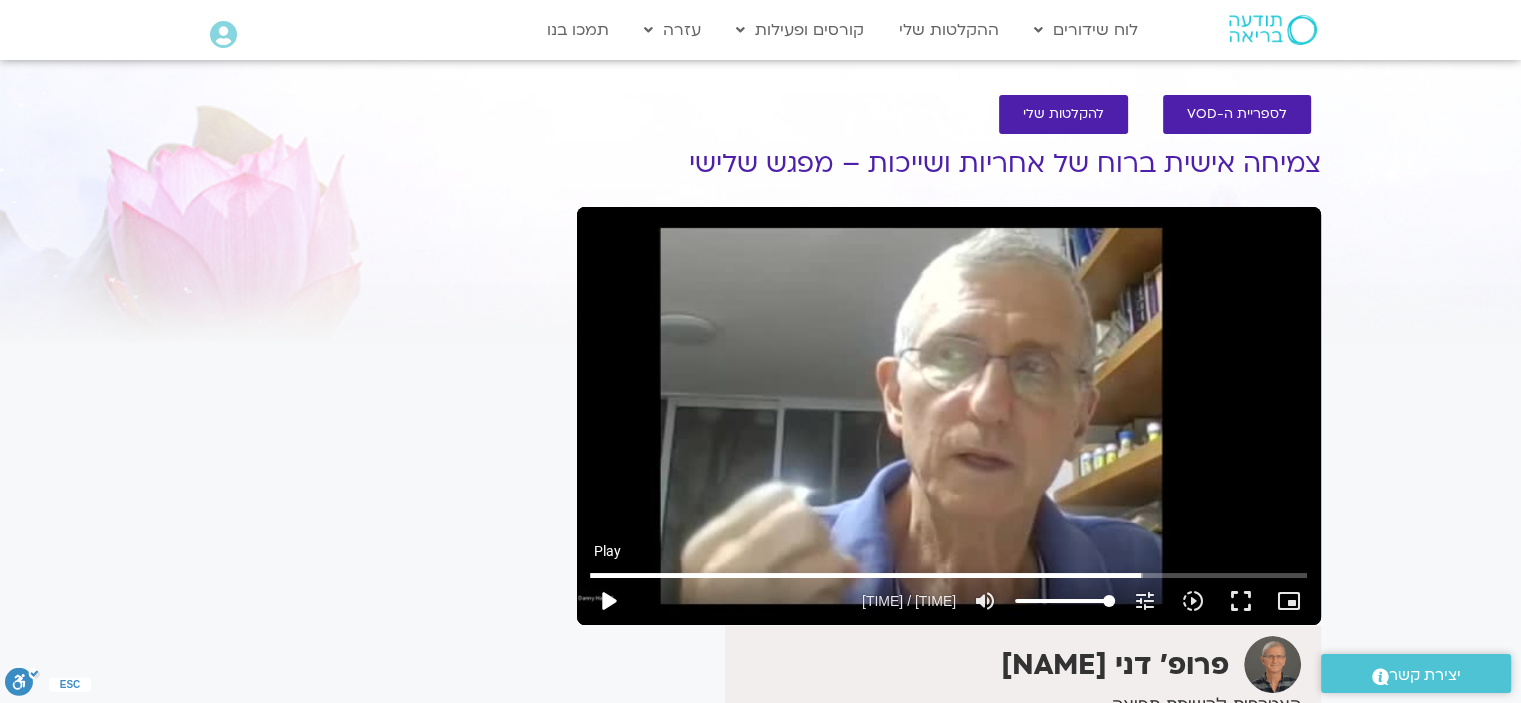 click on "play_arrow" at bounding box center (608, 601) 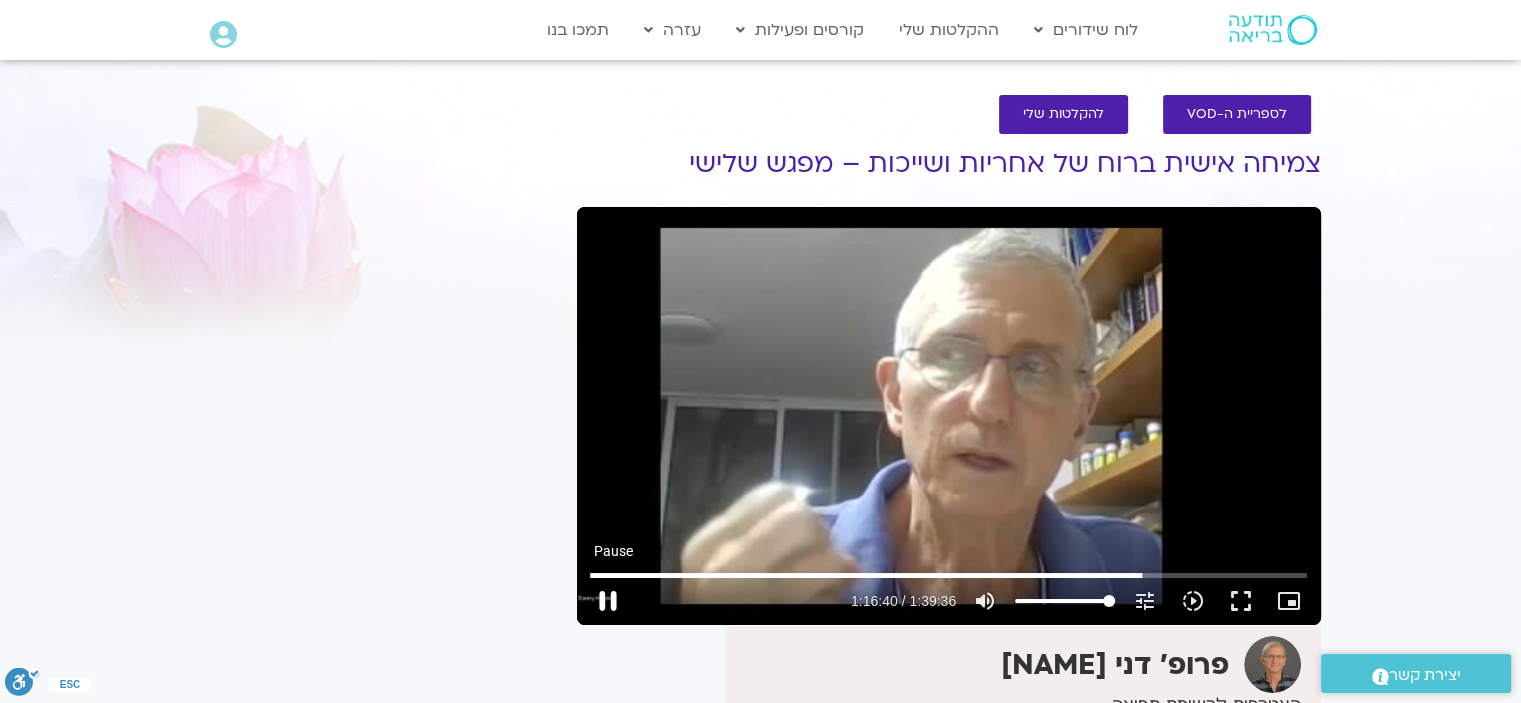 click on "pause" at bounding box center (608, 601) 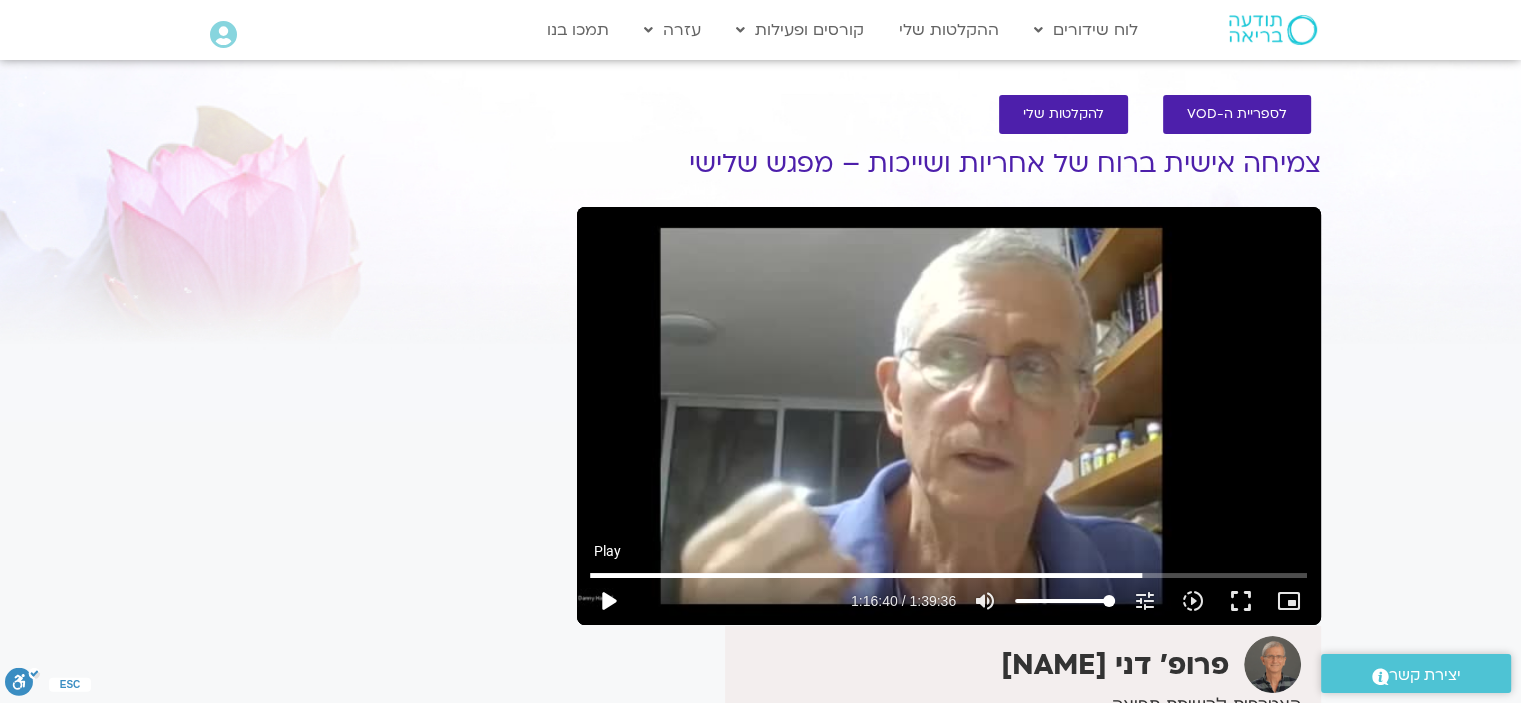 click on "play_arrow" at bounding box center (608, 601) 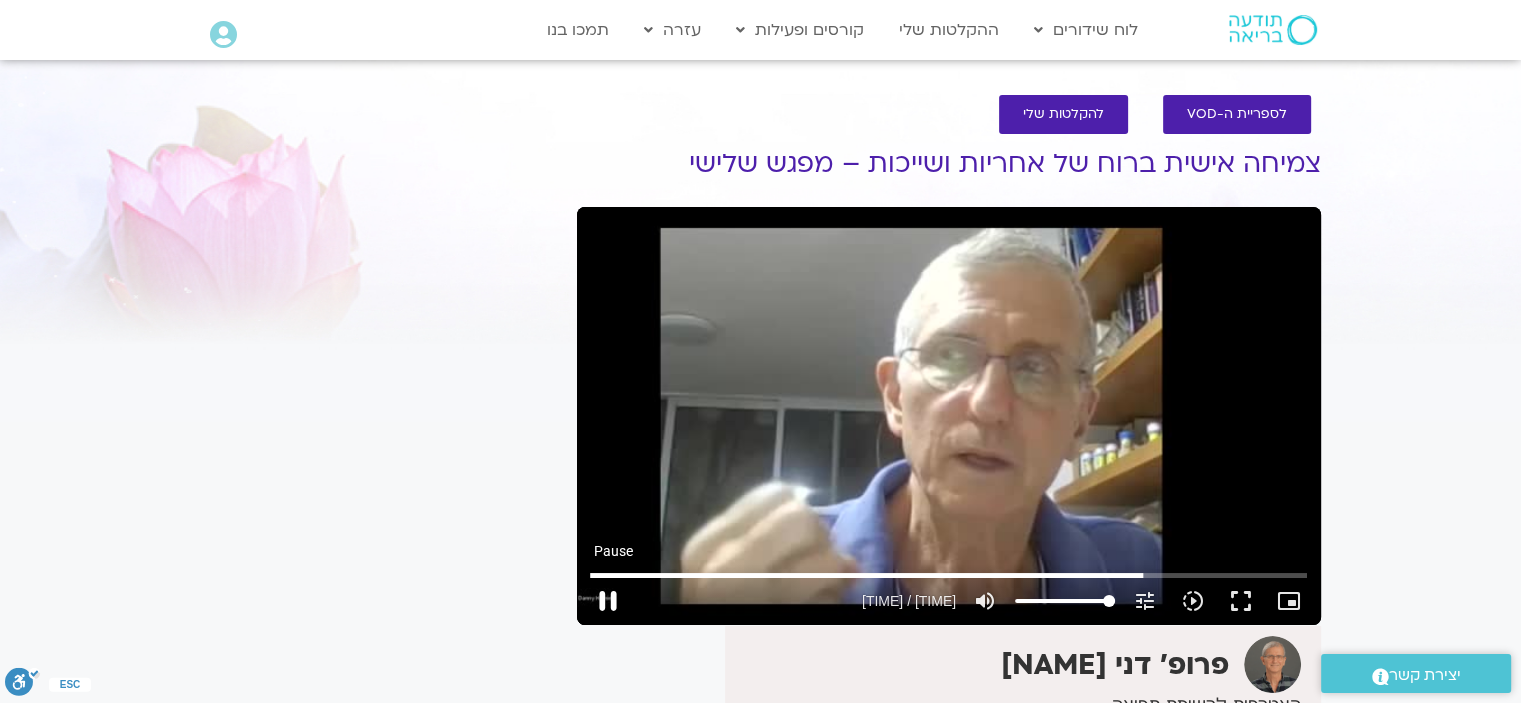 click on "pause" at bounding box center (608, 601) 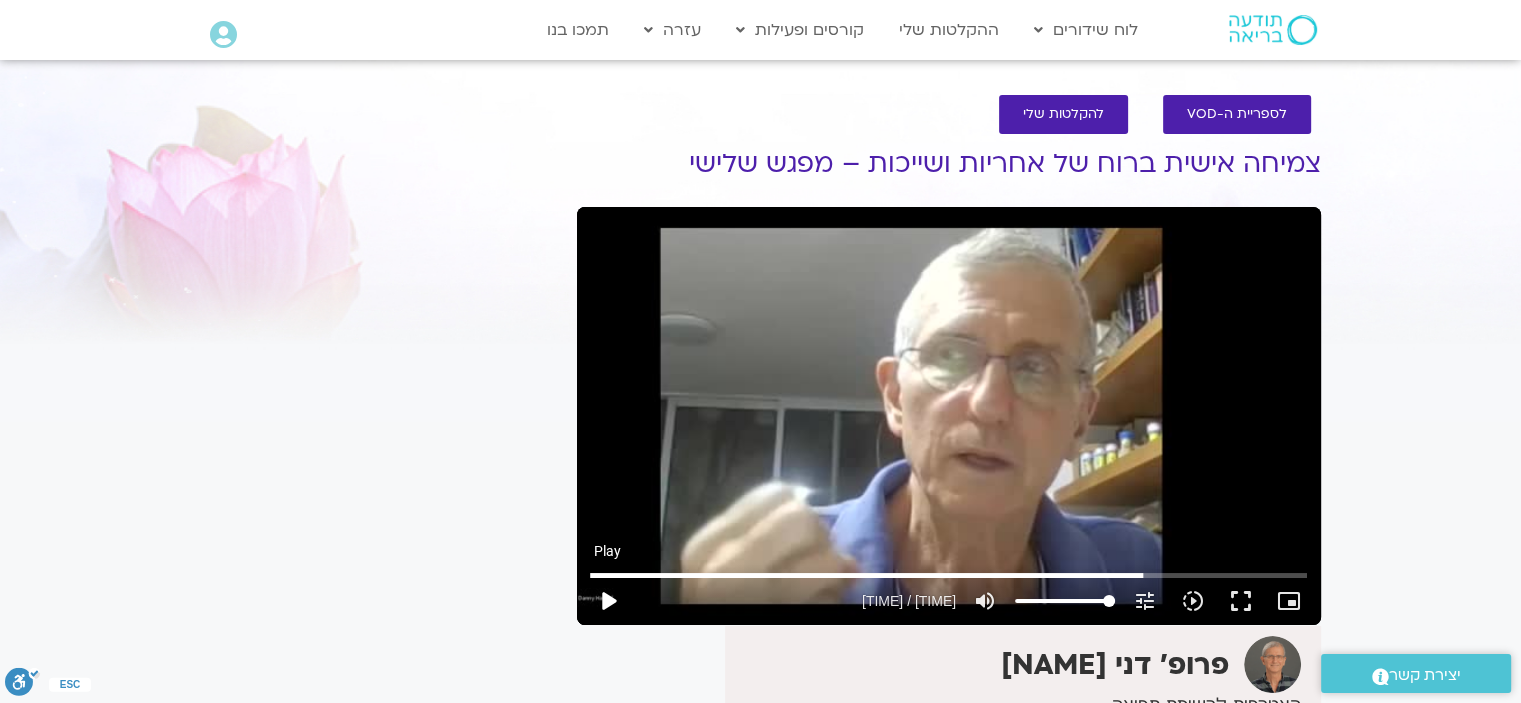 click on "play_arrow" at bounding box center [608, 601] 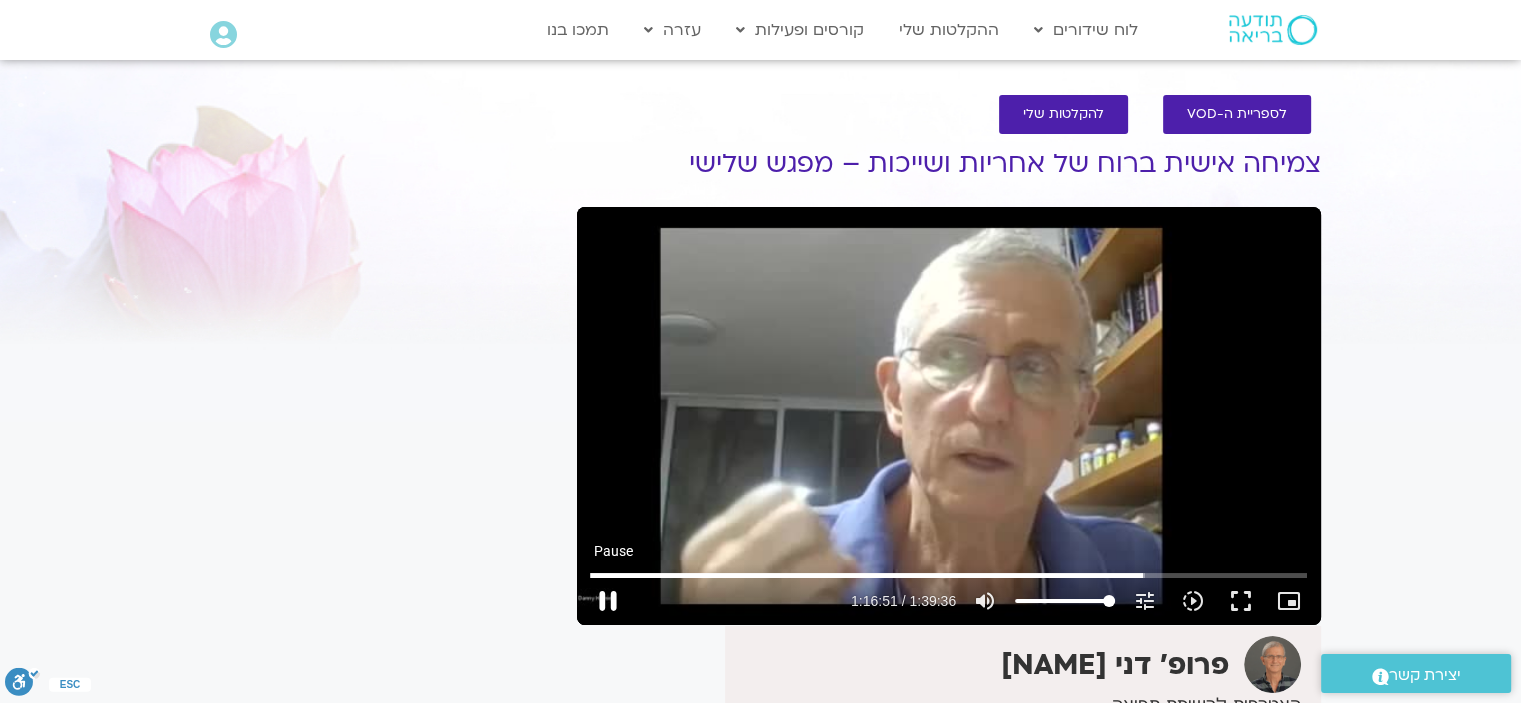 click on "pause" at bounding box center [608, 601] 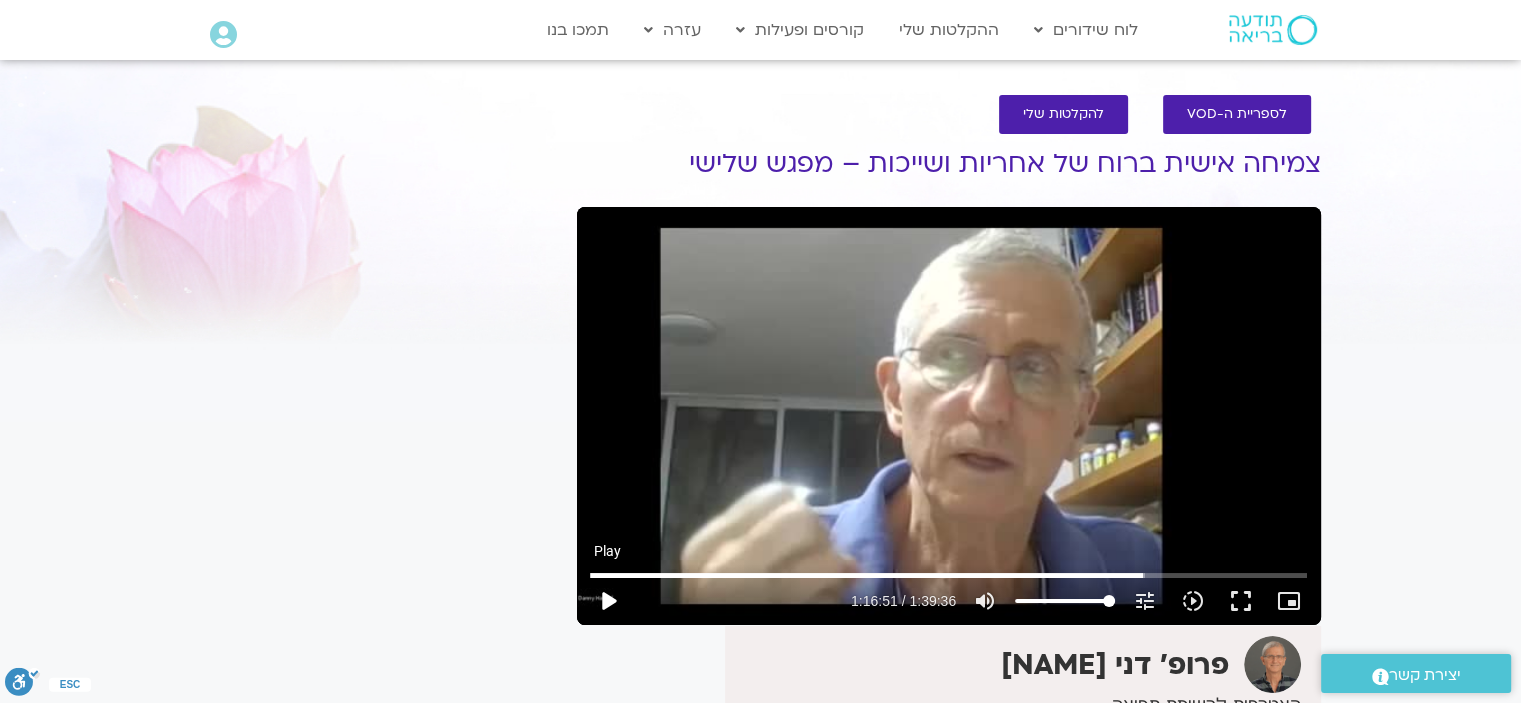 click on "play_arrow" at bounding box center [608, 601] 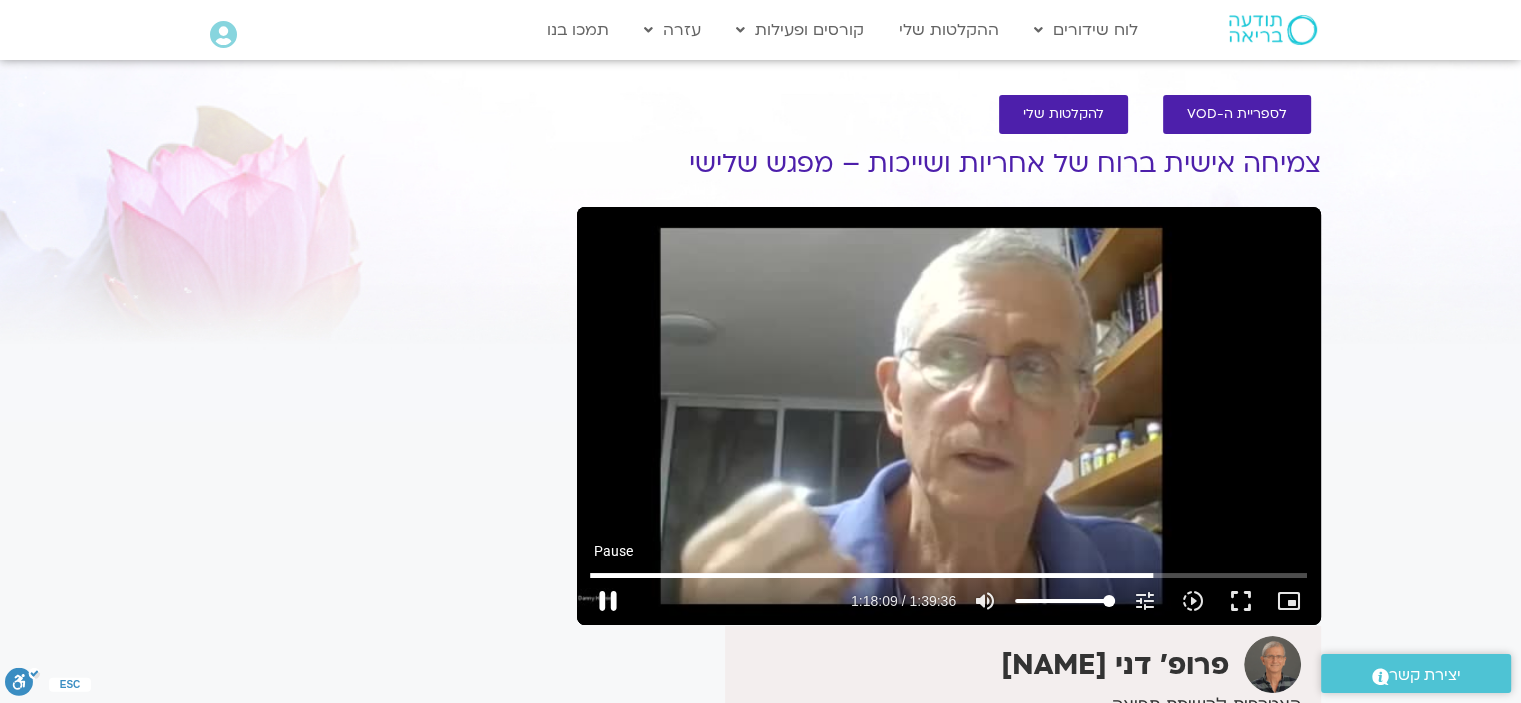 click on "pause" at bounding box center (608, 601) 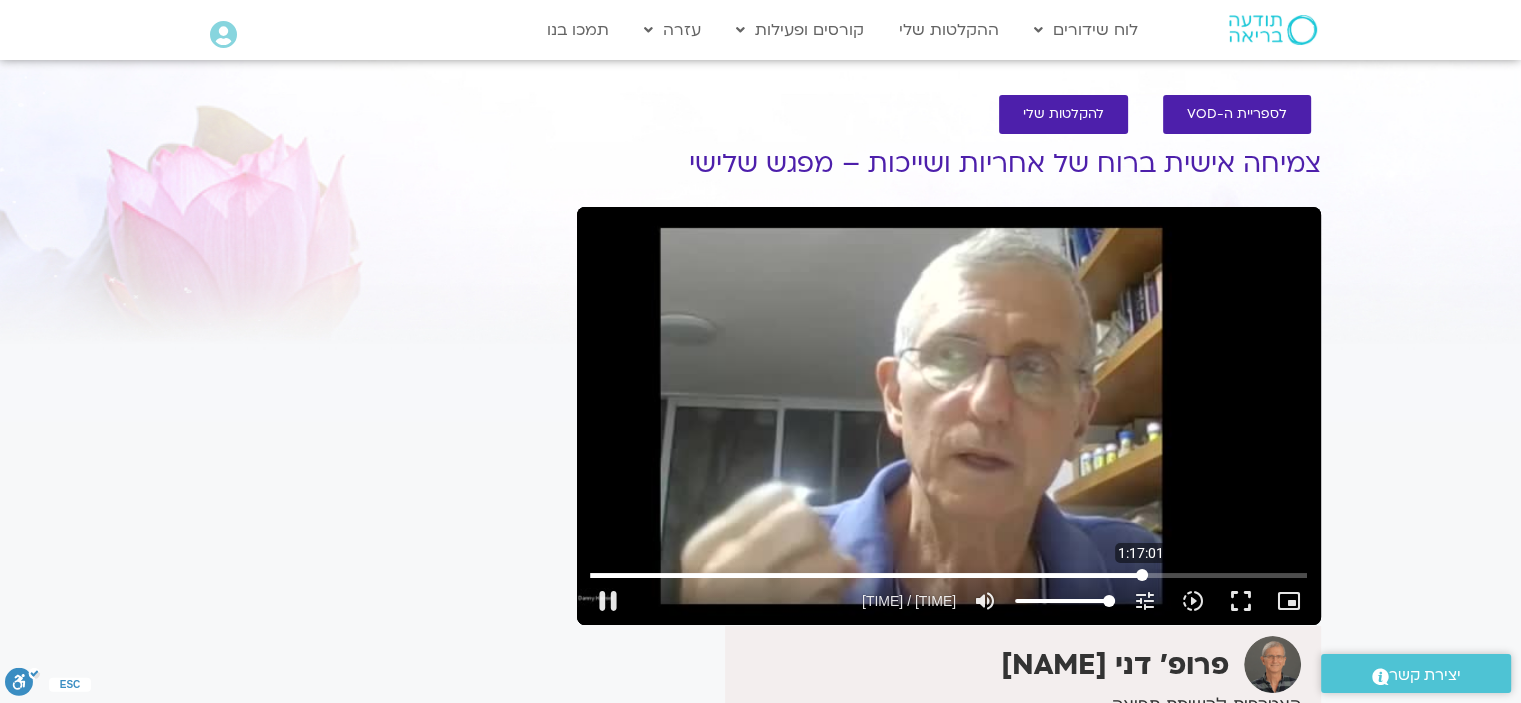 click at bounding box center (948, 575) 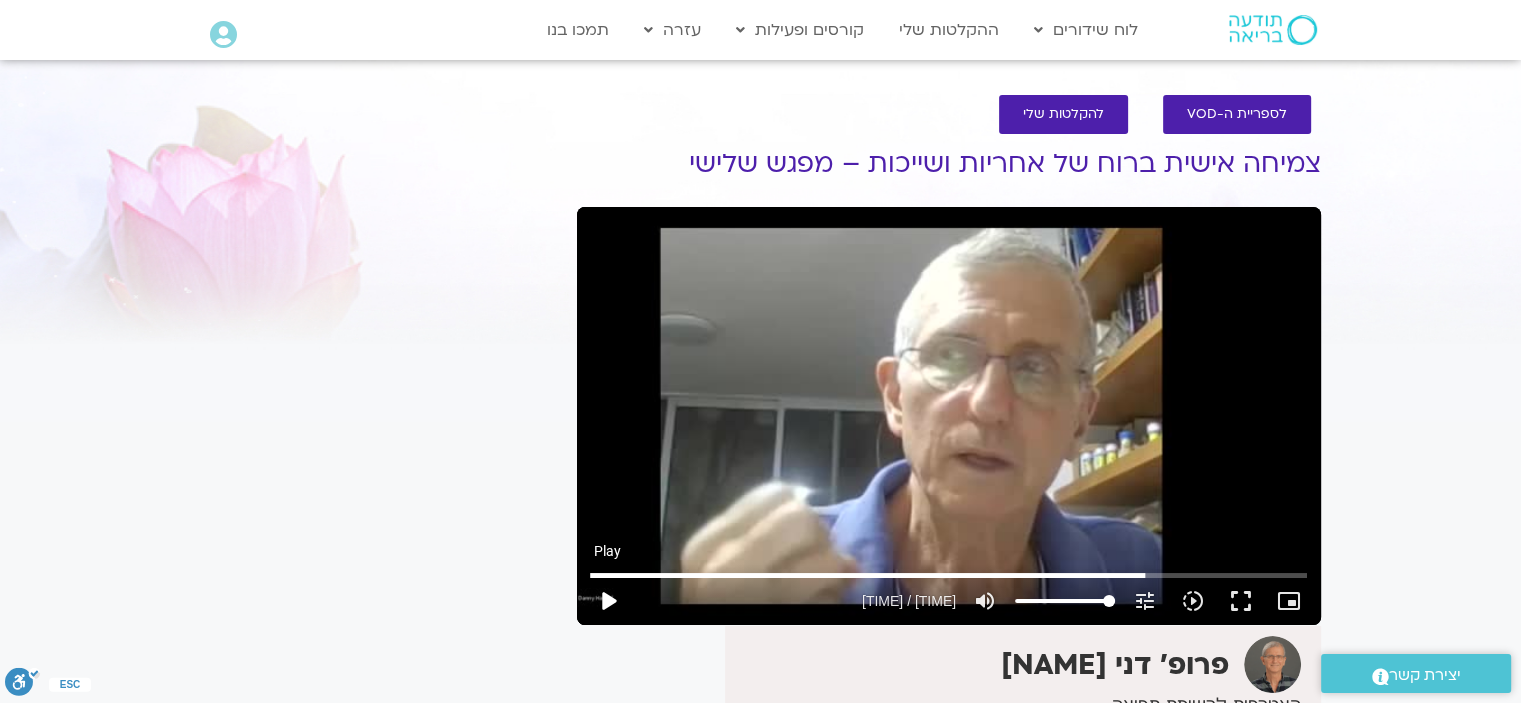 click on "play_arrow" at bounding box center [608, 601] 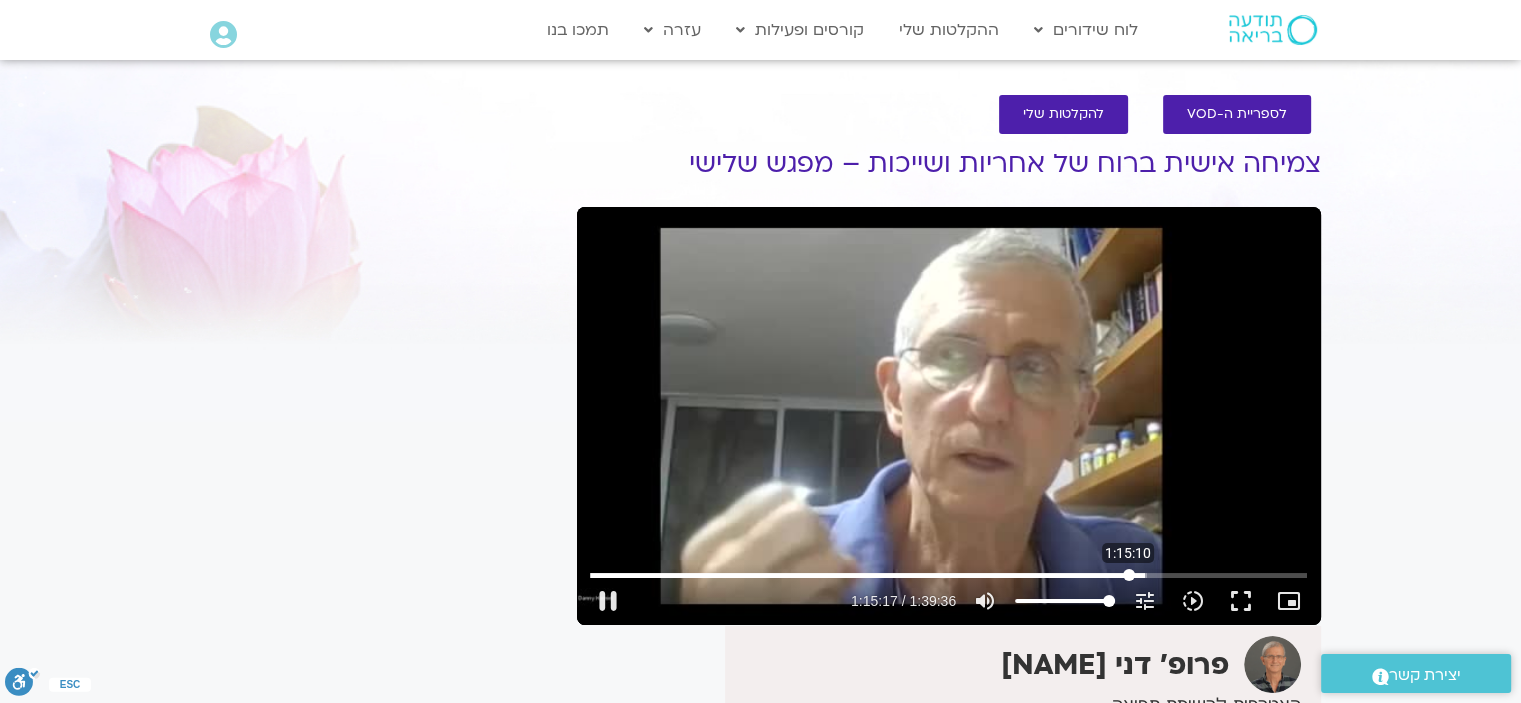 drag, startPoint x: 1140, startPoint y: 576, endPoint x: 1128, endPoint y: 575, distance: 12.0415945 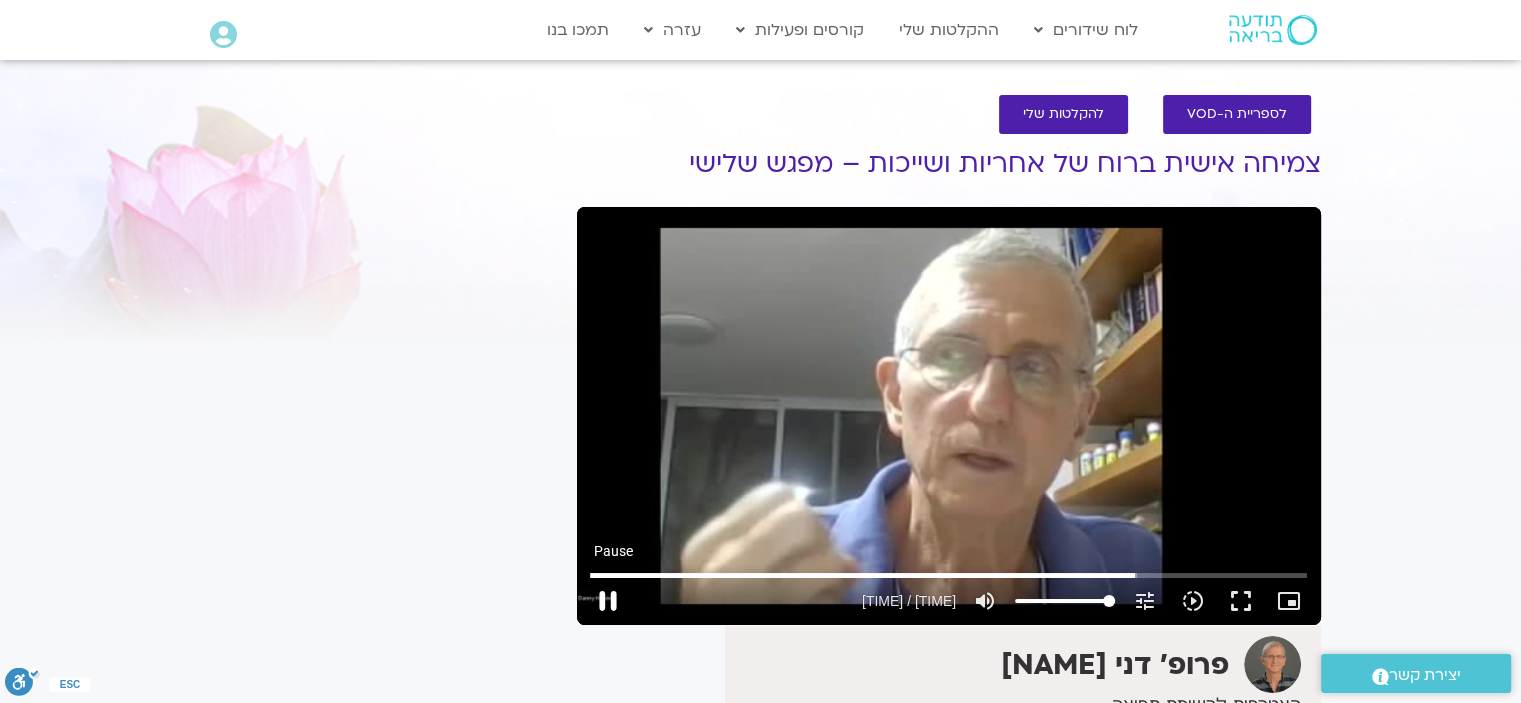 click on "pause" at bounding box center (608, 601) 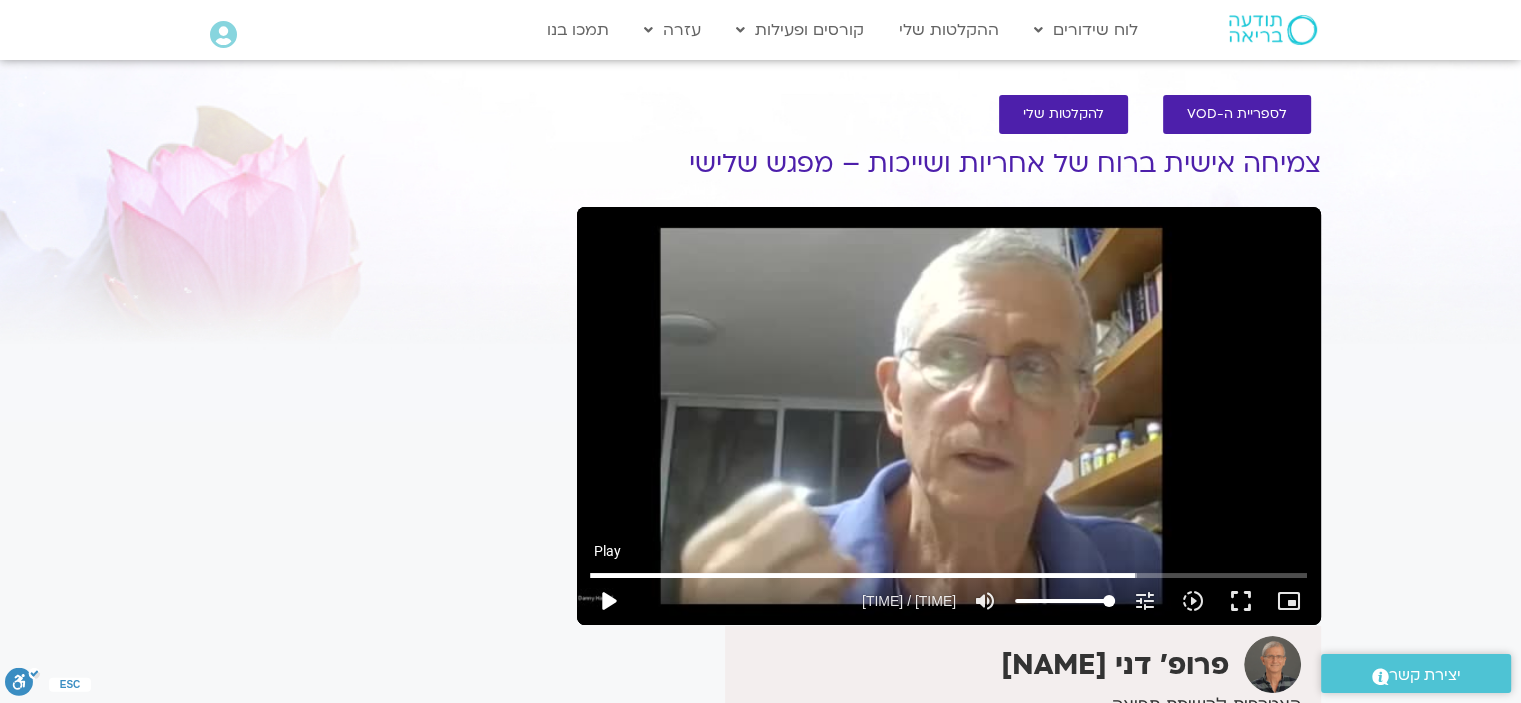 click on "play_arrow" at bounding box center (608, 601) 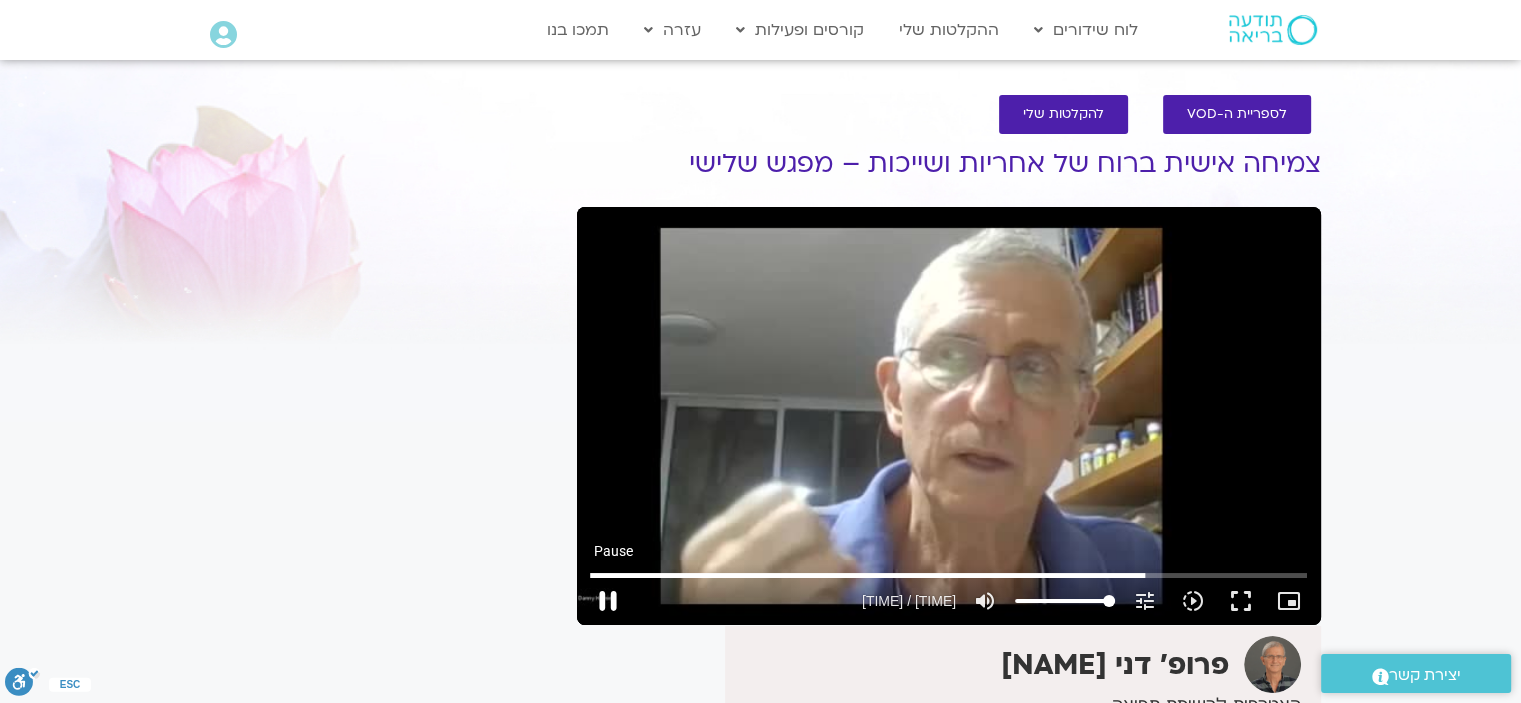 click on "pause" at bounding box center (608, 601) 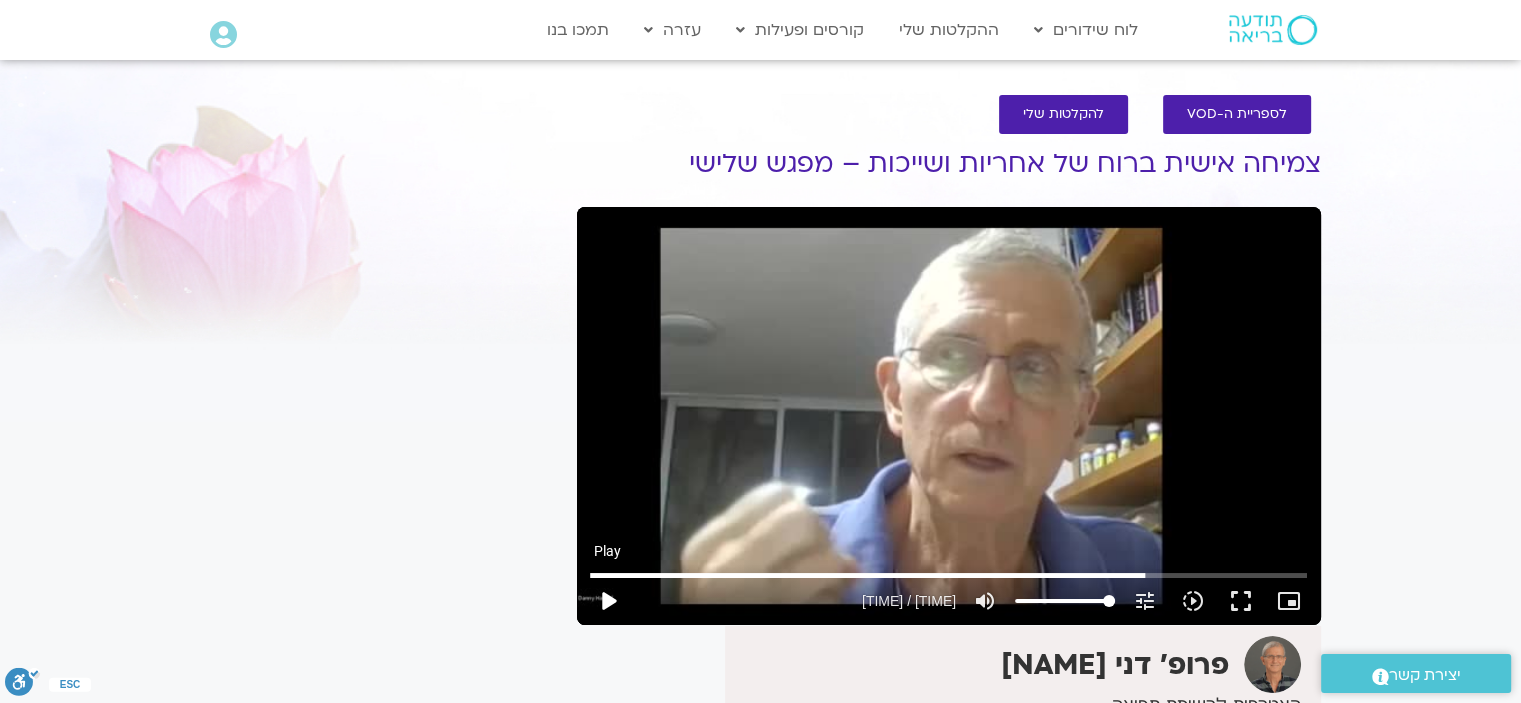 click on "play_arrow" at bounding box center (608, 601) 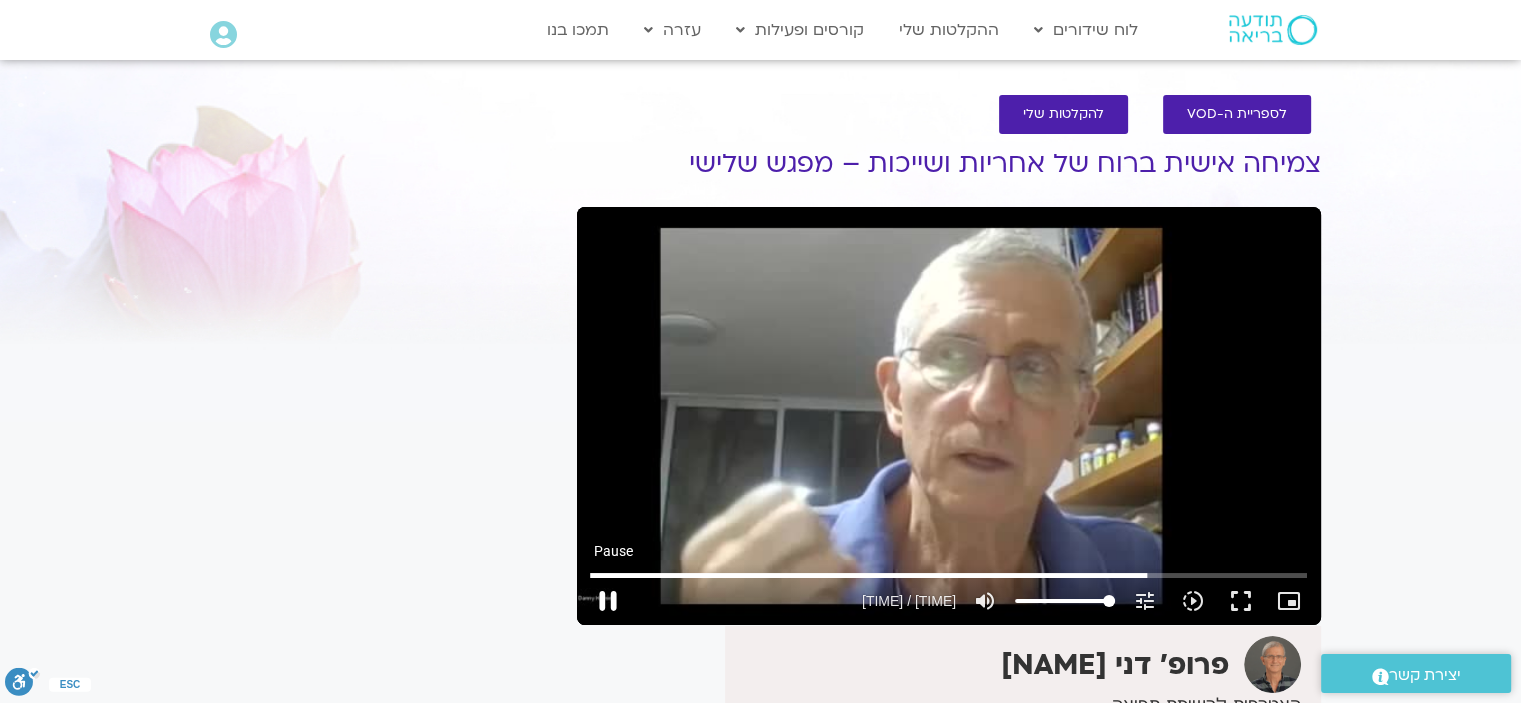 click on "pause" at bounding box center [608, 601] 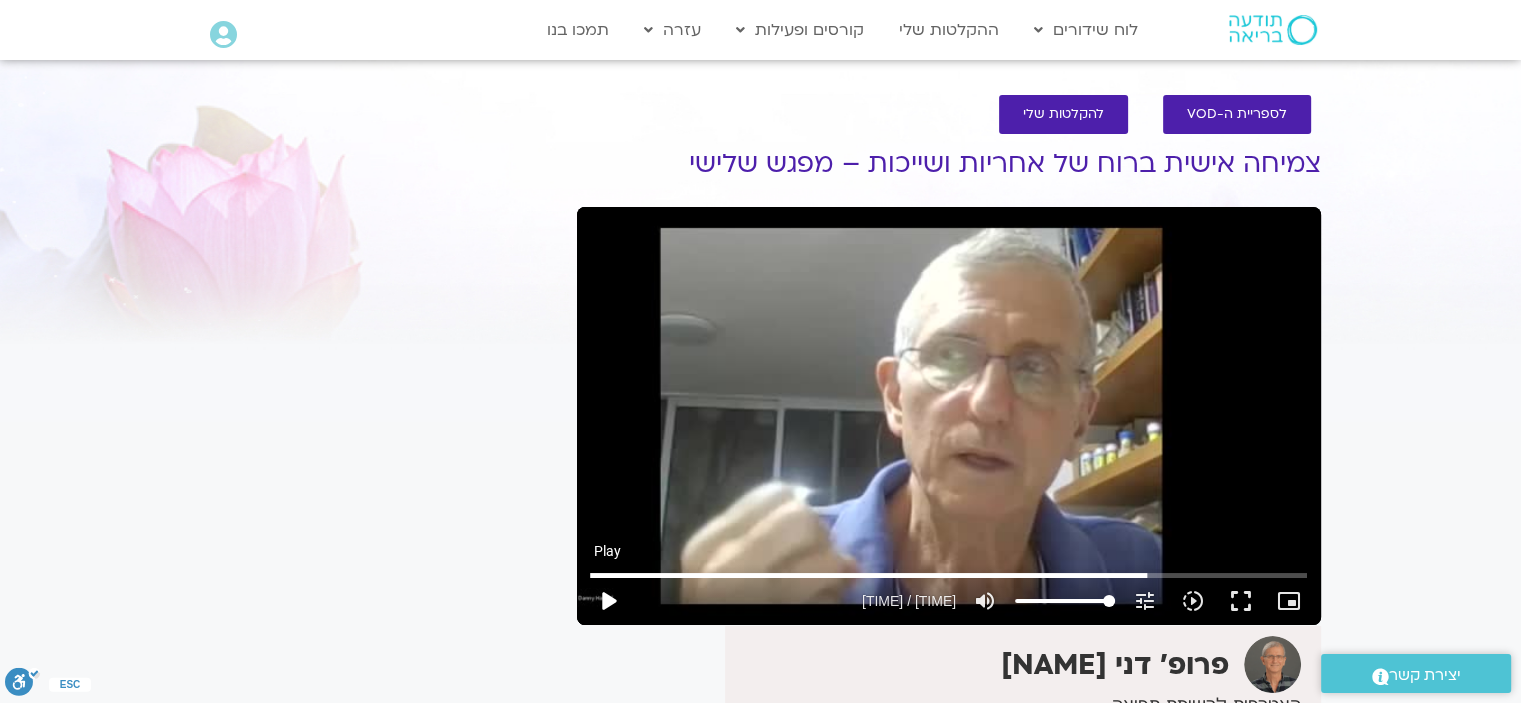 click on "play_arrow" at bounding box center [608, 601] 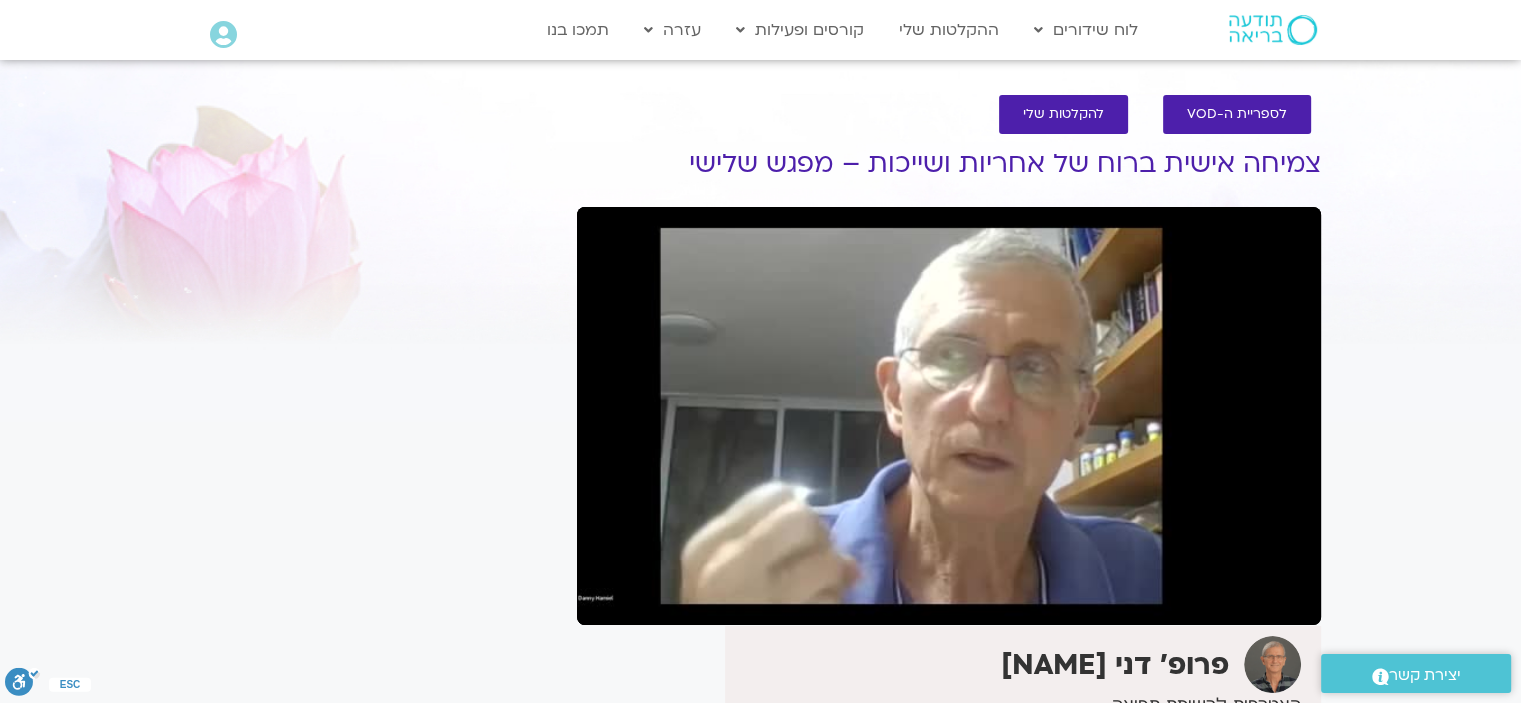 click on "pause" at bounding box center [608, 601] 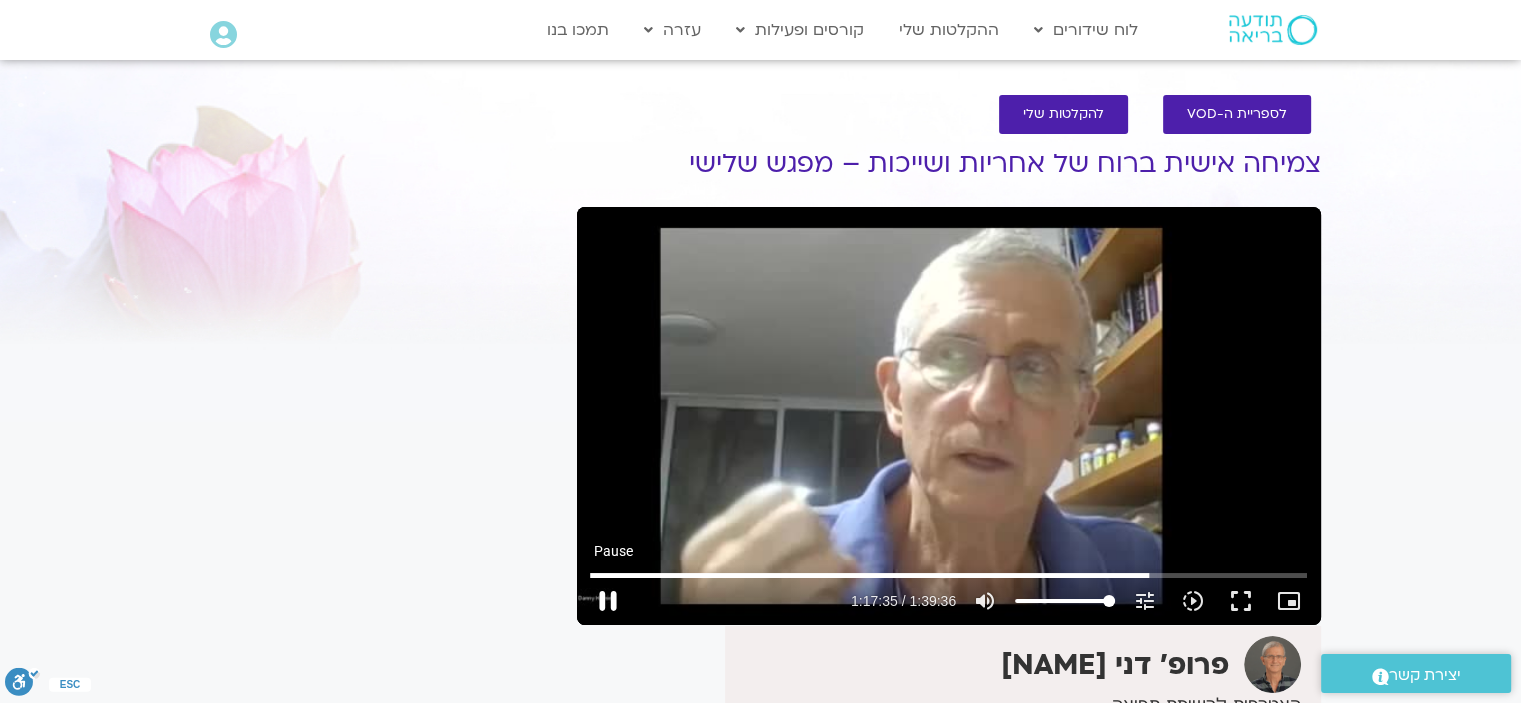 click on "pause" at bounding box center (608, 601) 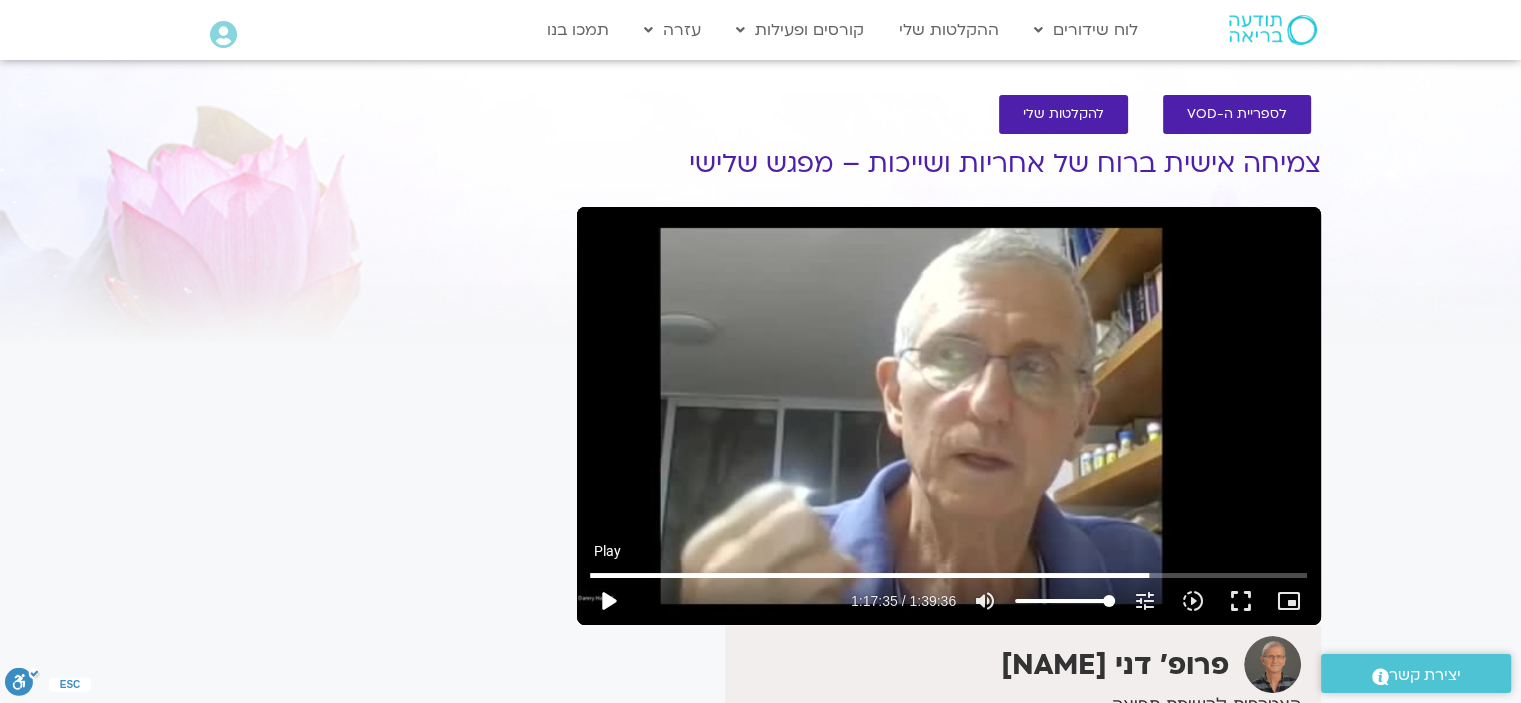 click on "play_arrow" at bounding box center (608, 601) 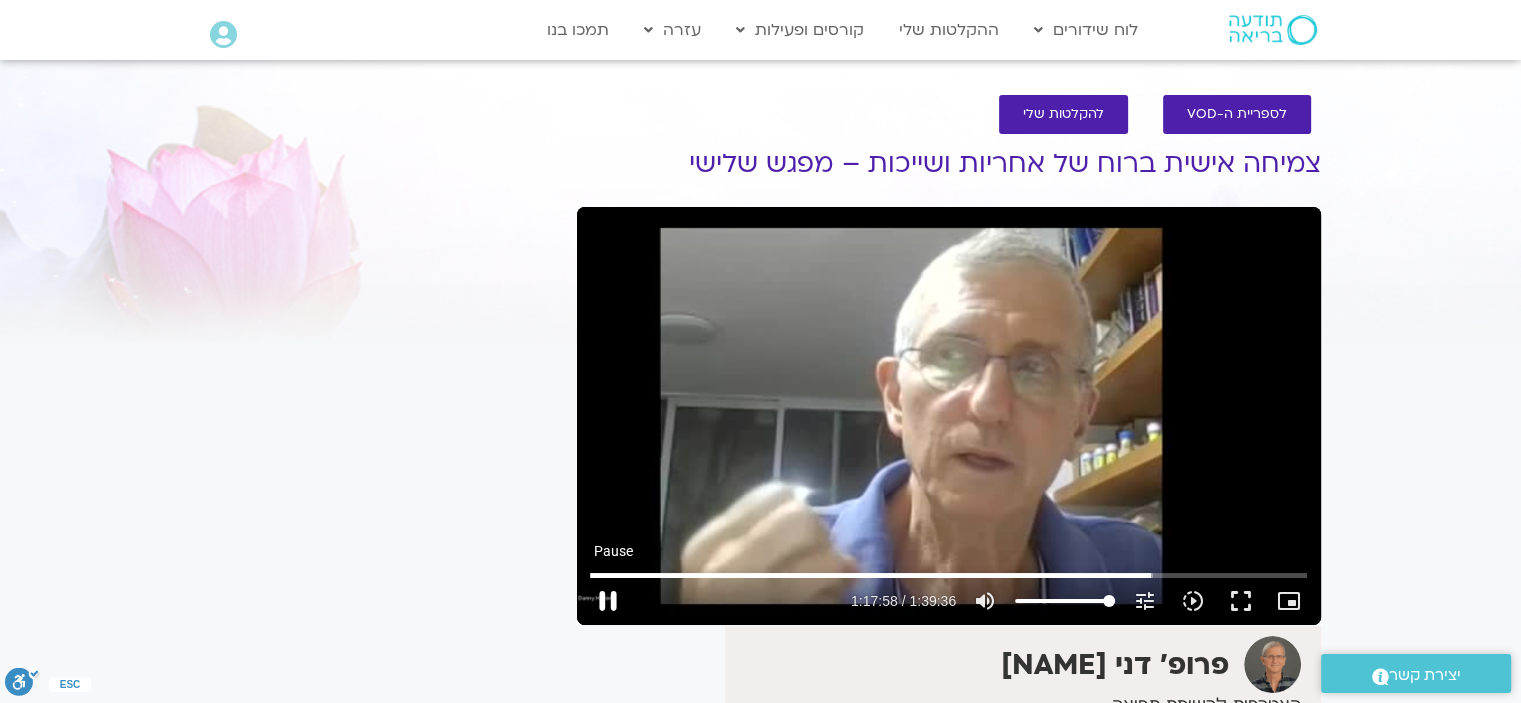 click on "pause" at bounding box center (608, 601) 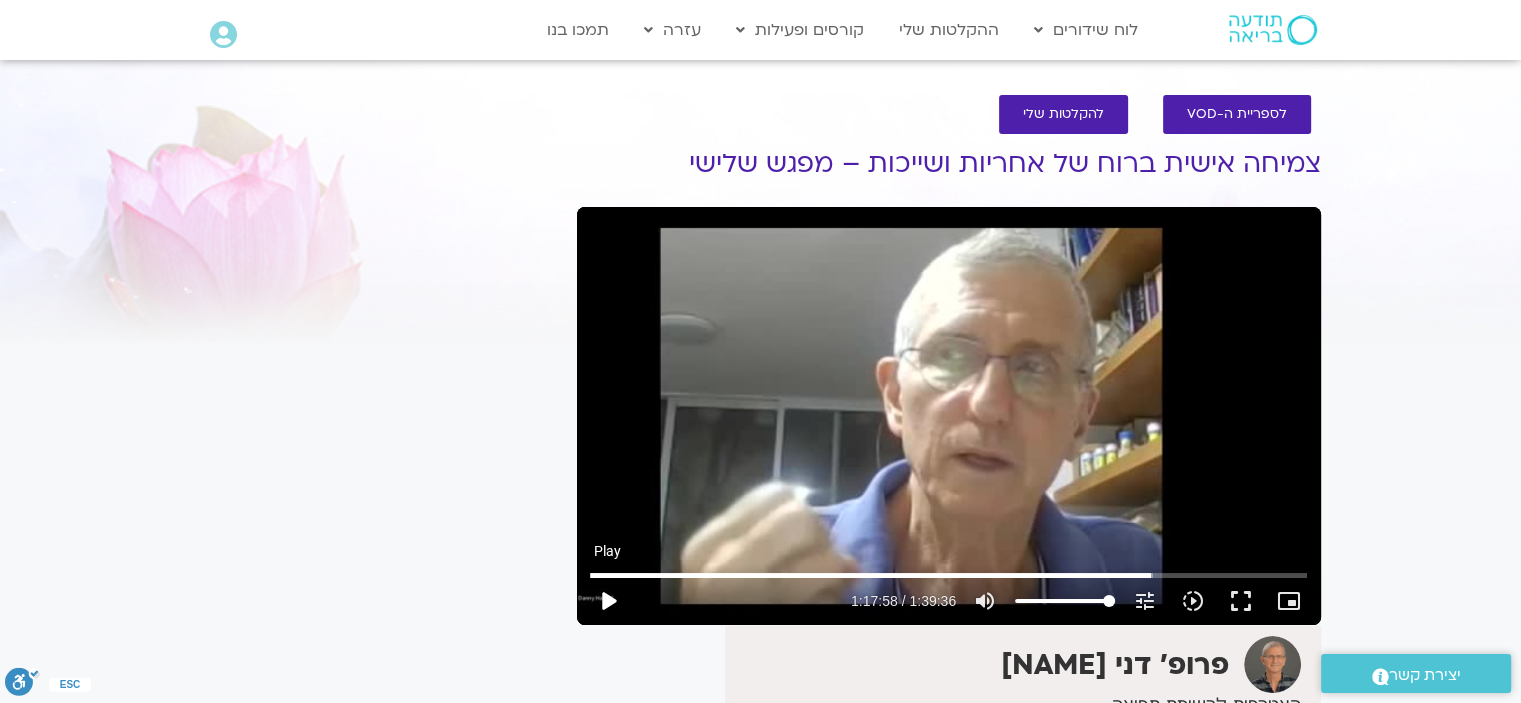 click on "play_arrow" at bounding box center [608, 601] 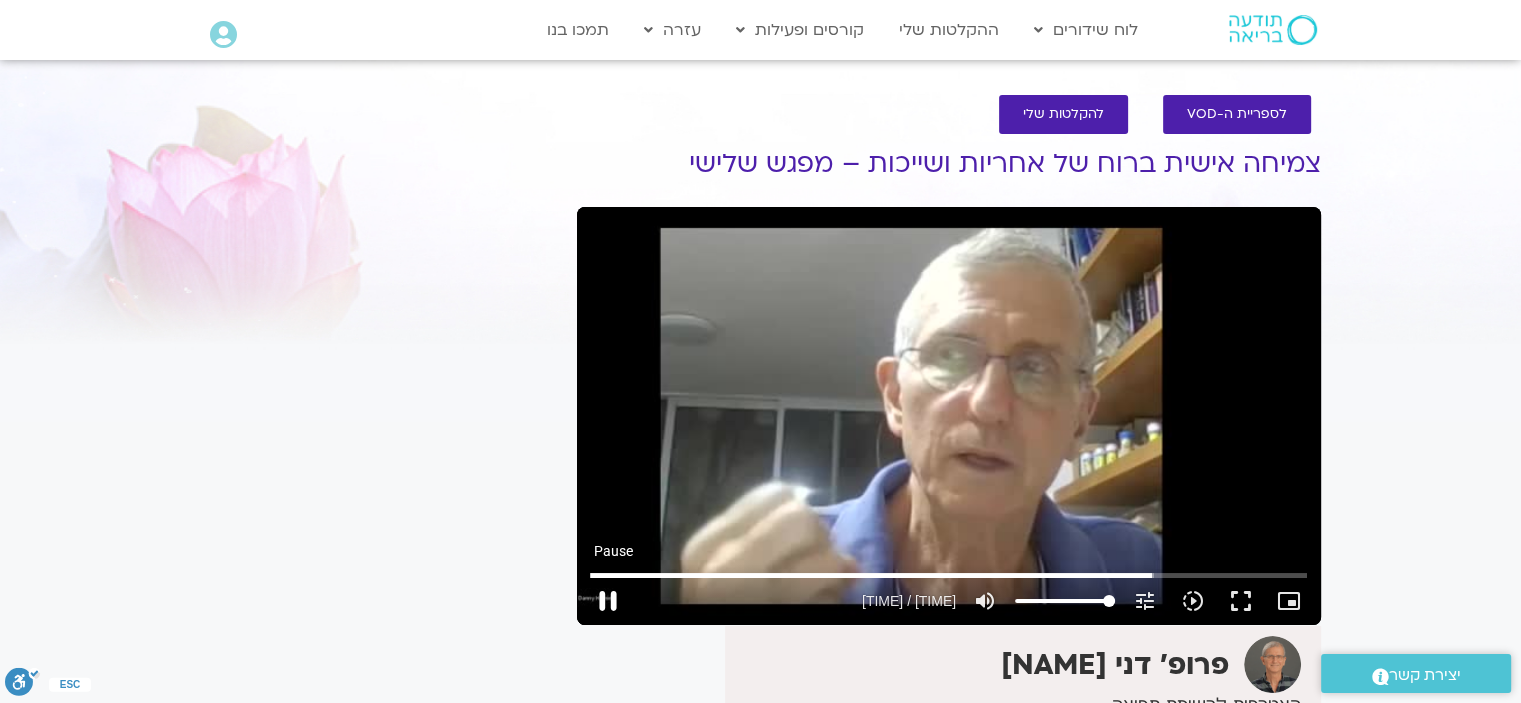 click on "pause" at bounding box center [608, 601] 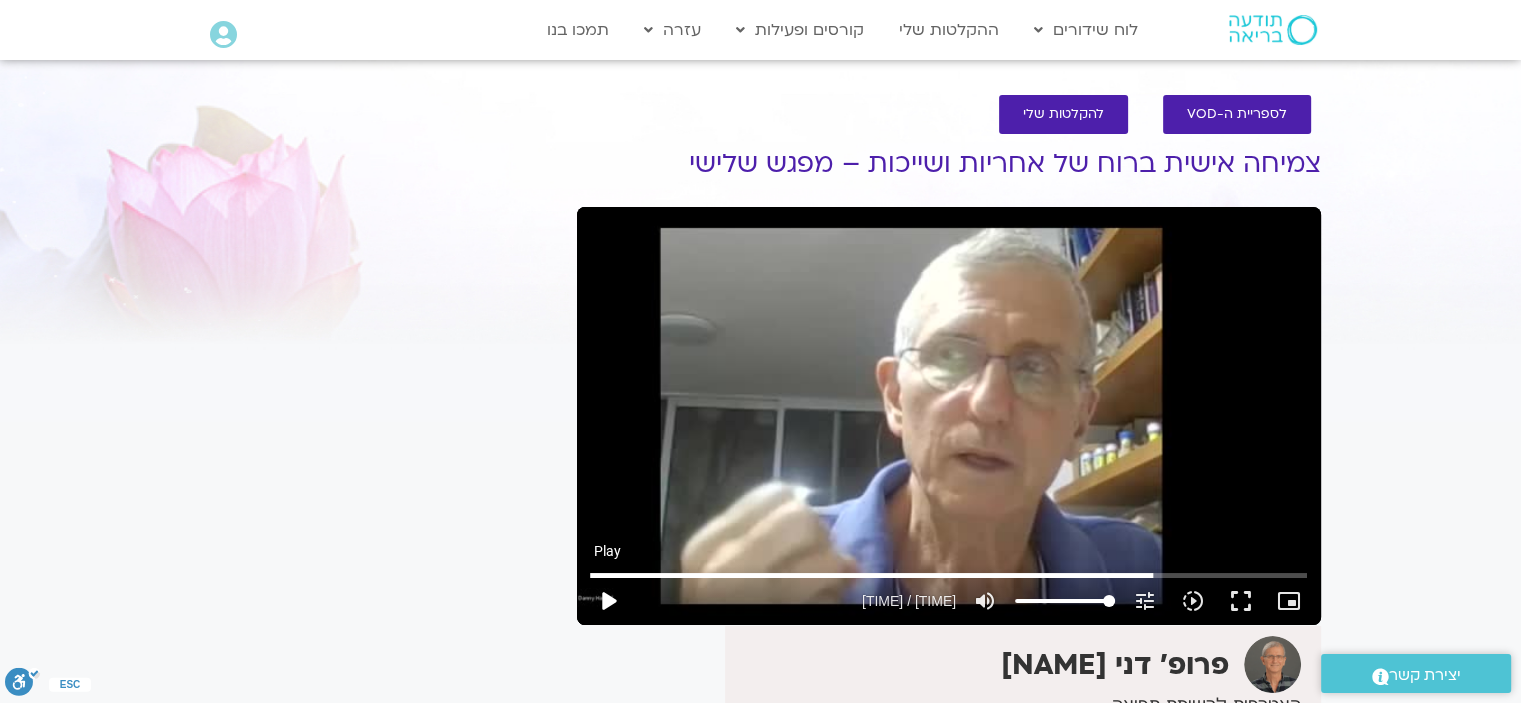 click on "play_arrow" at bounding box center (608, 601) 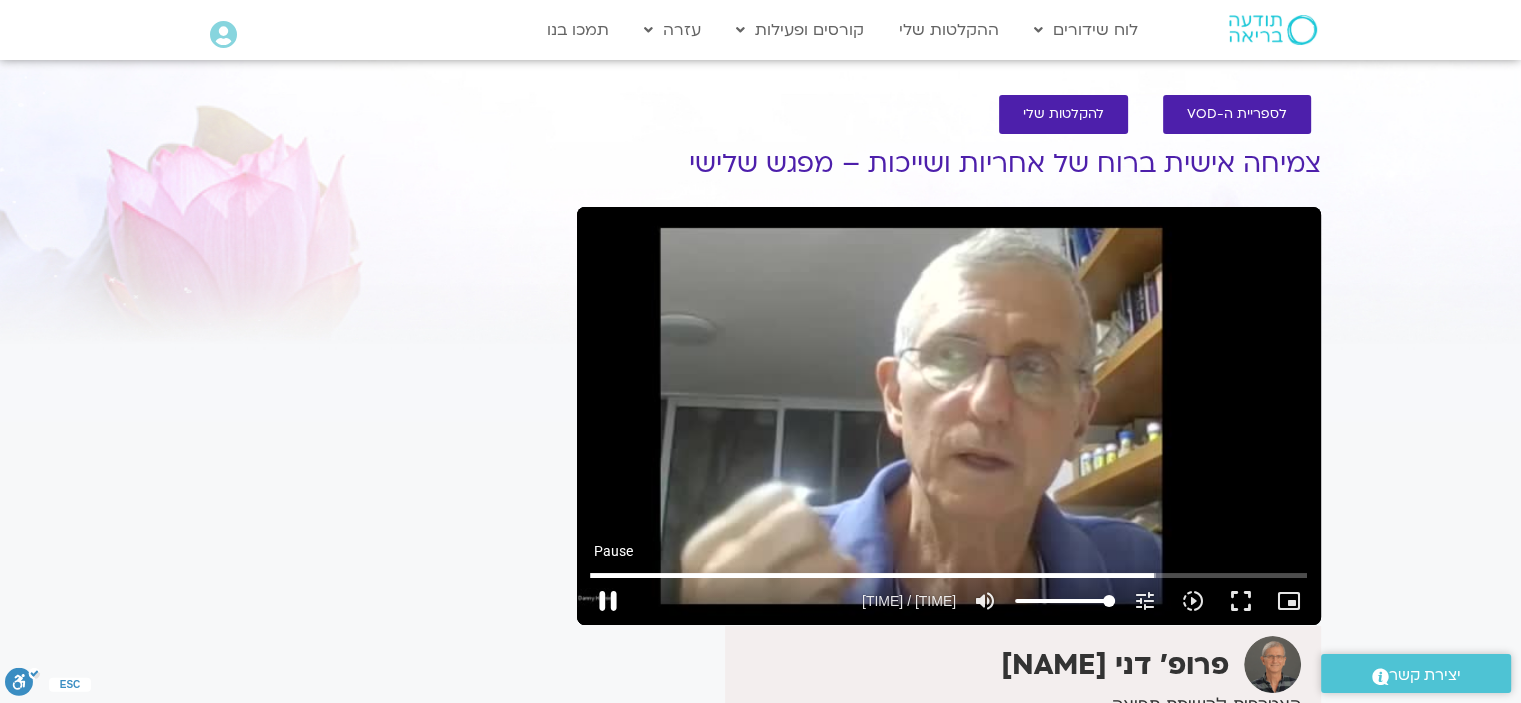 click on "pause" at bounding box center [608, 601] 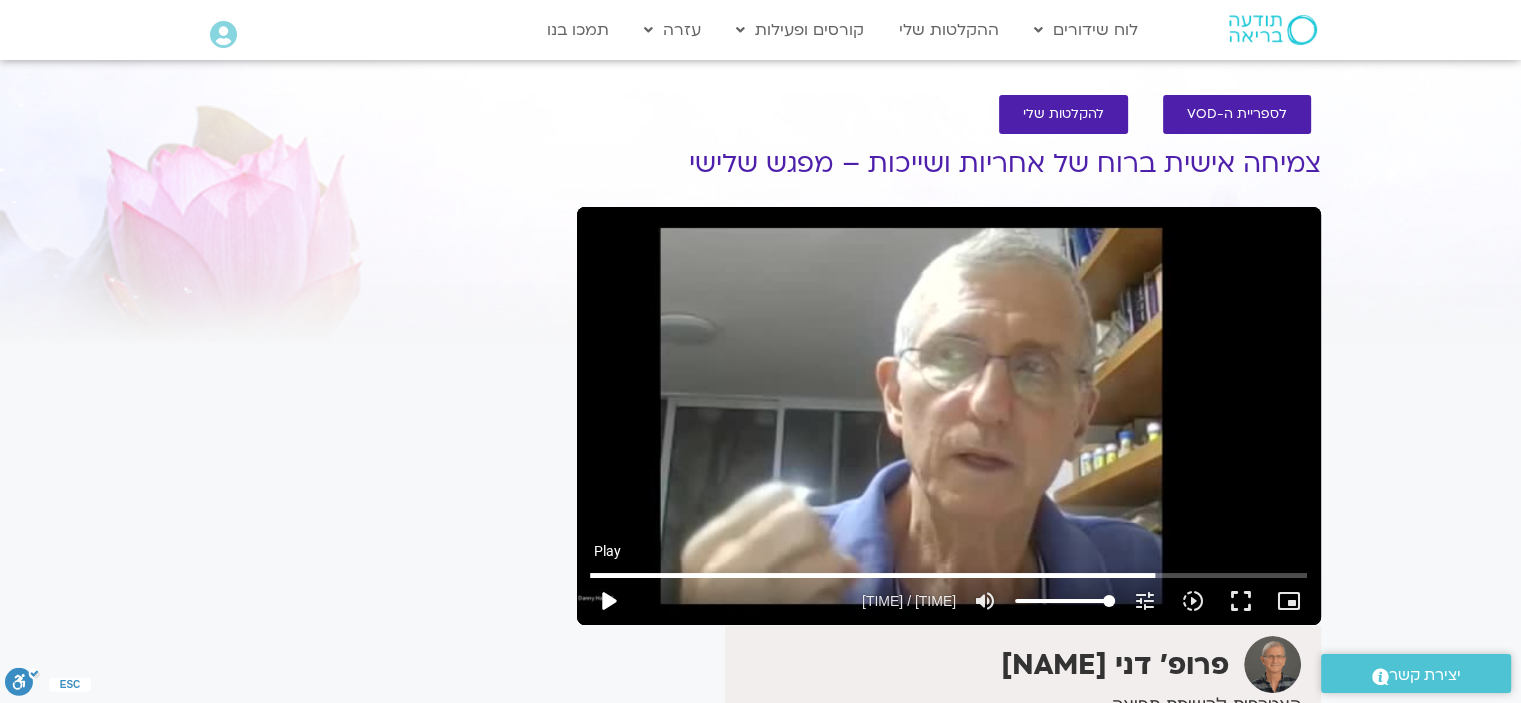 click on "play_arrow" at bounding box center [608, 601] 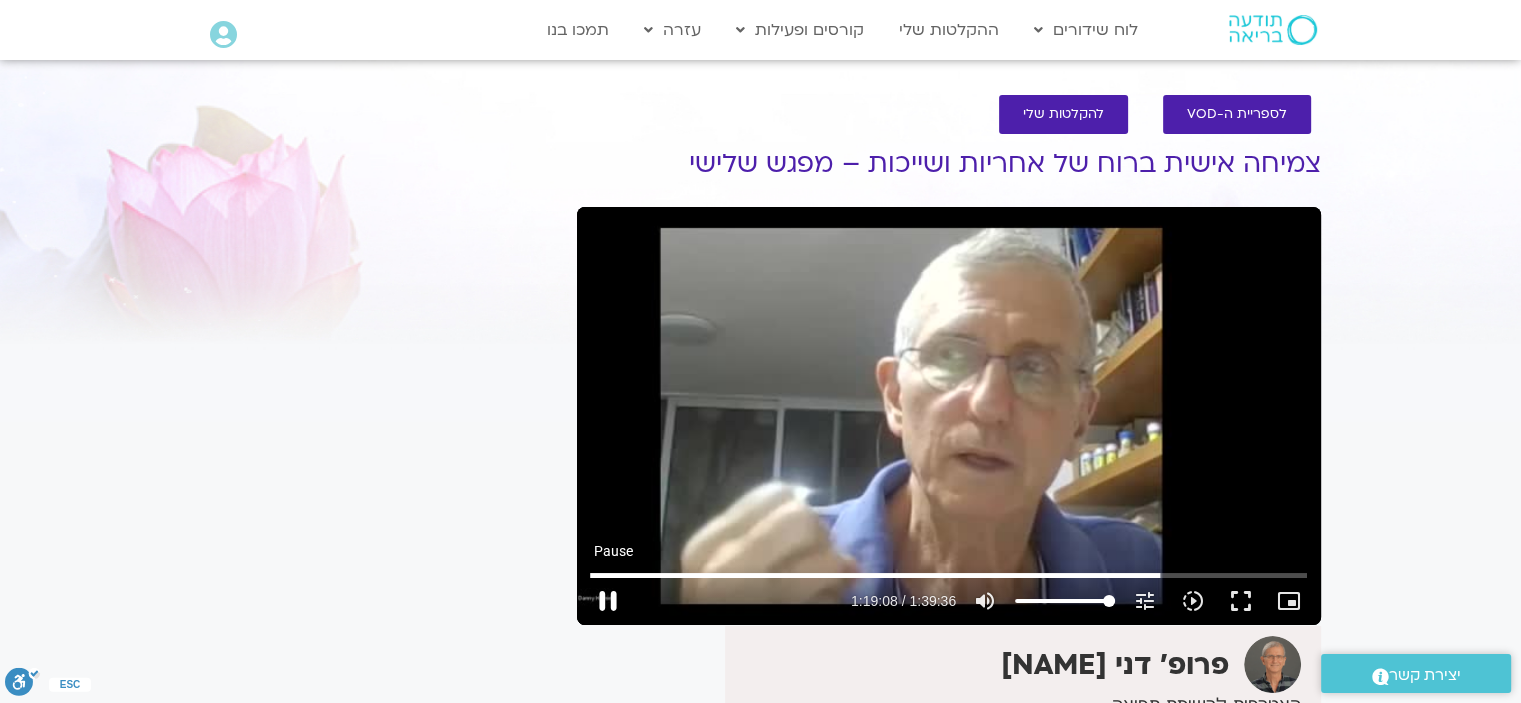 click on "pause" at bounding box center [608, 601] 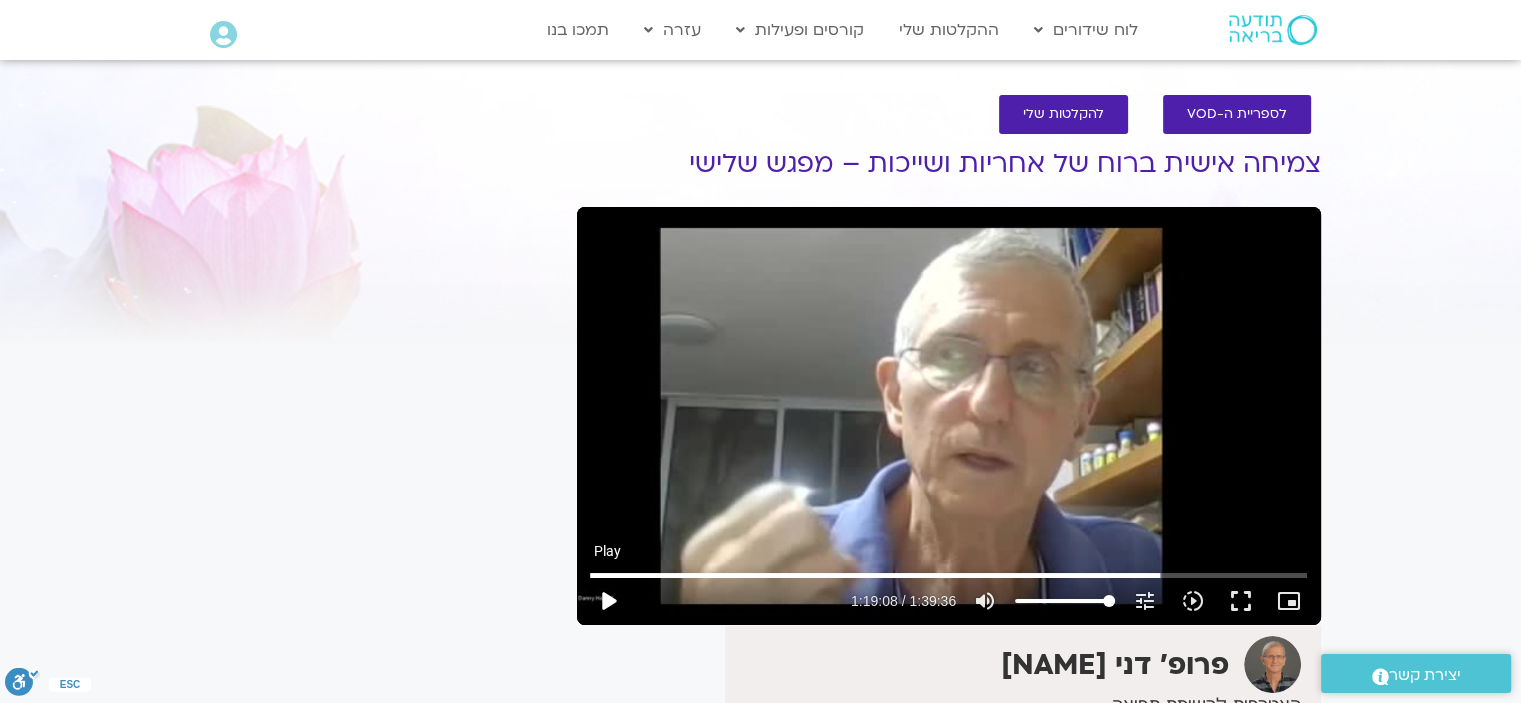 click on "play_arrow" at bounding box center (608, 601) 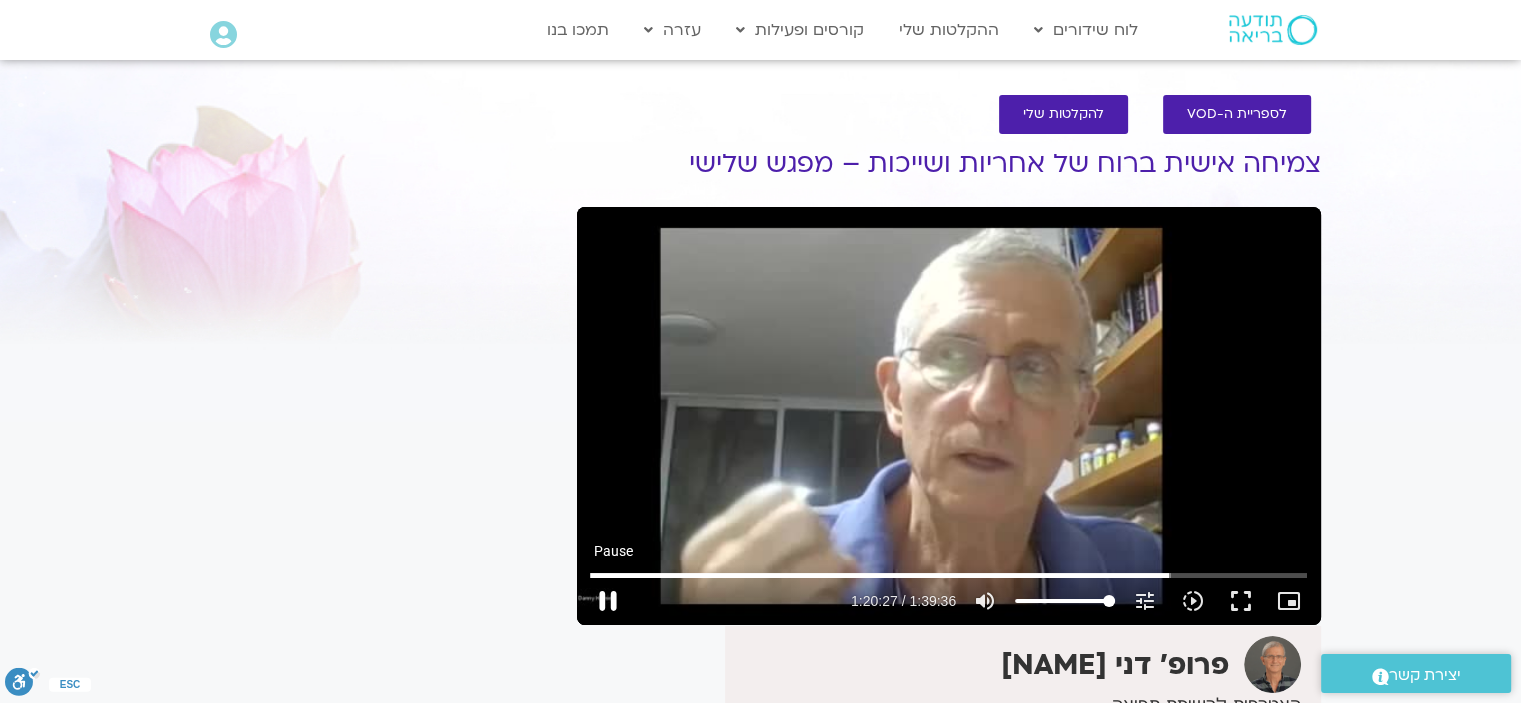 click on "pause" at bounding box center [608, 601] 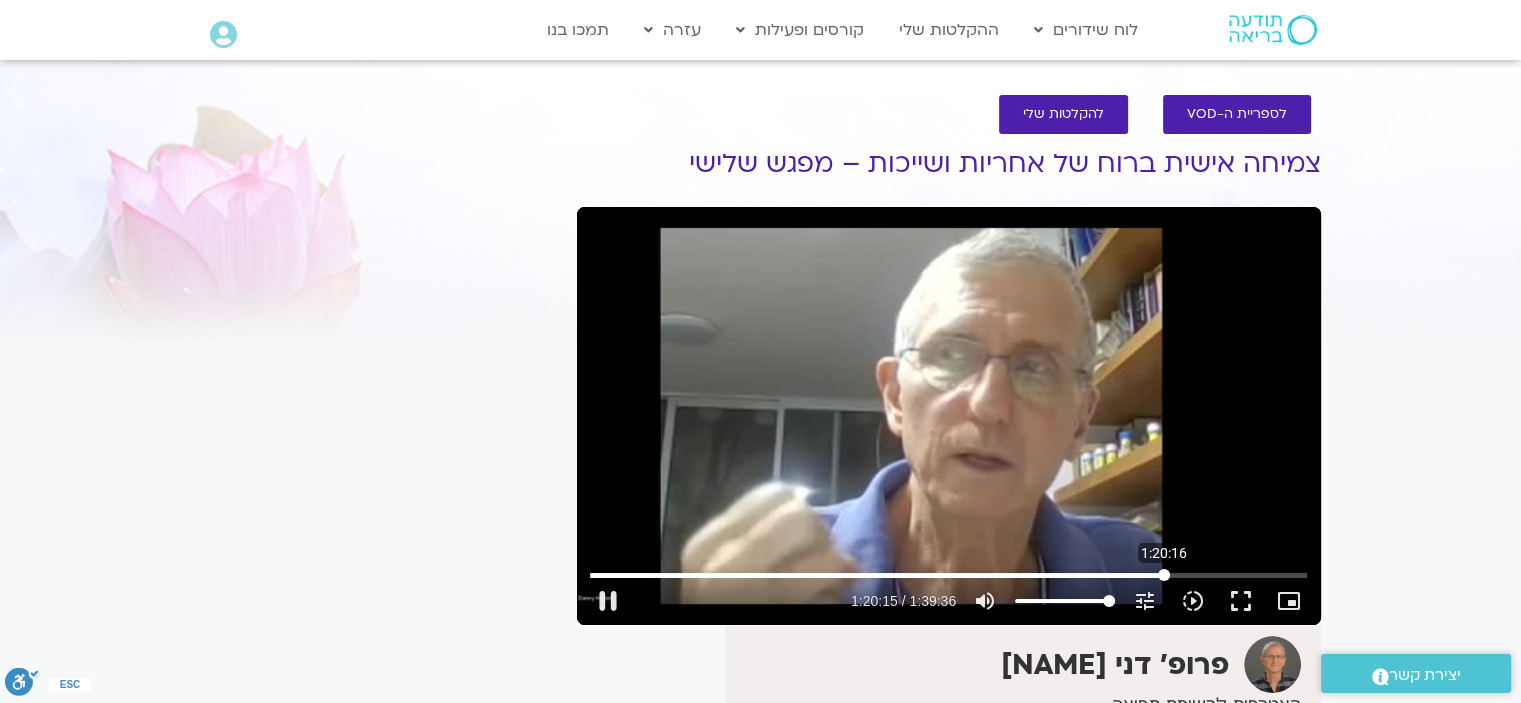 click at bounding box center [948, 575] 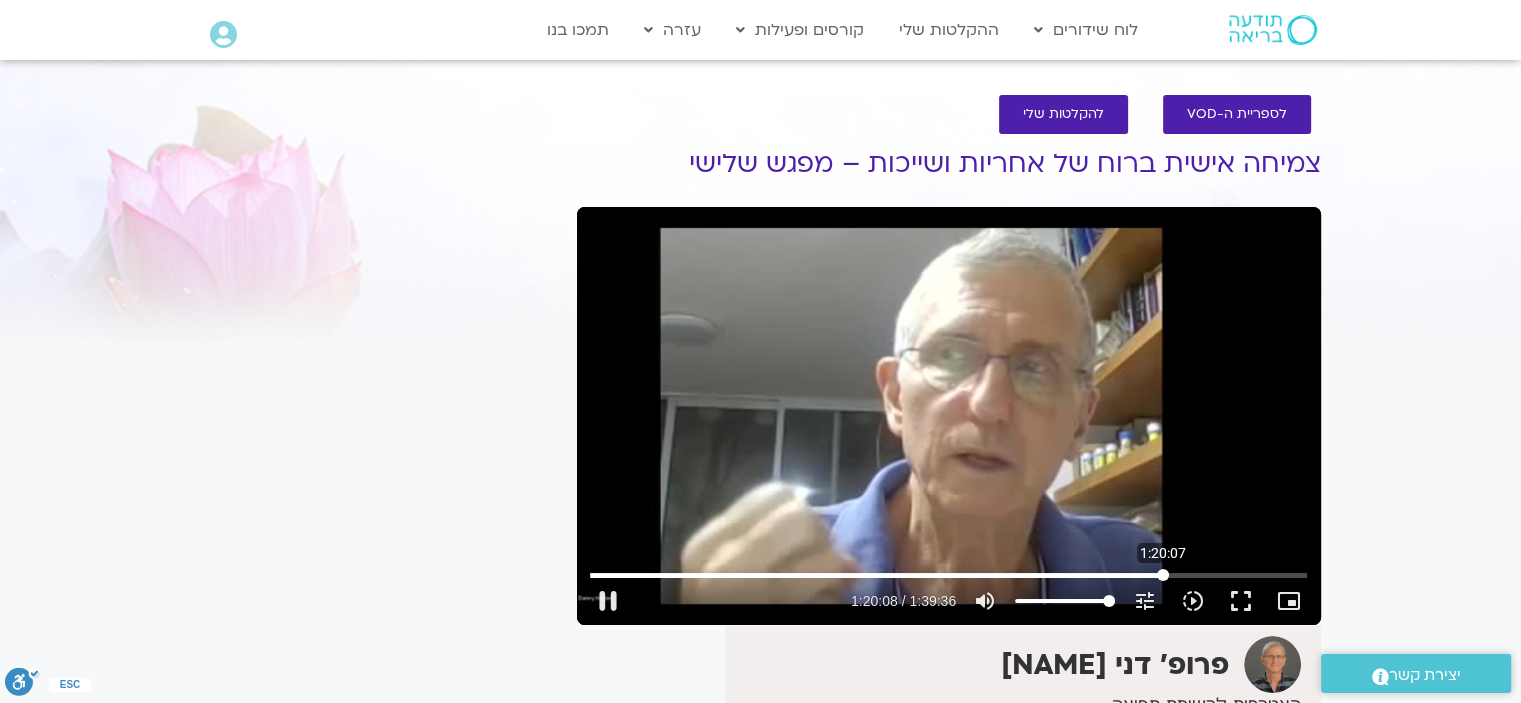 click at bounding box center (948, 575) 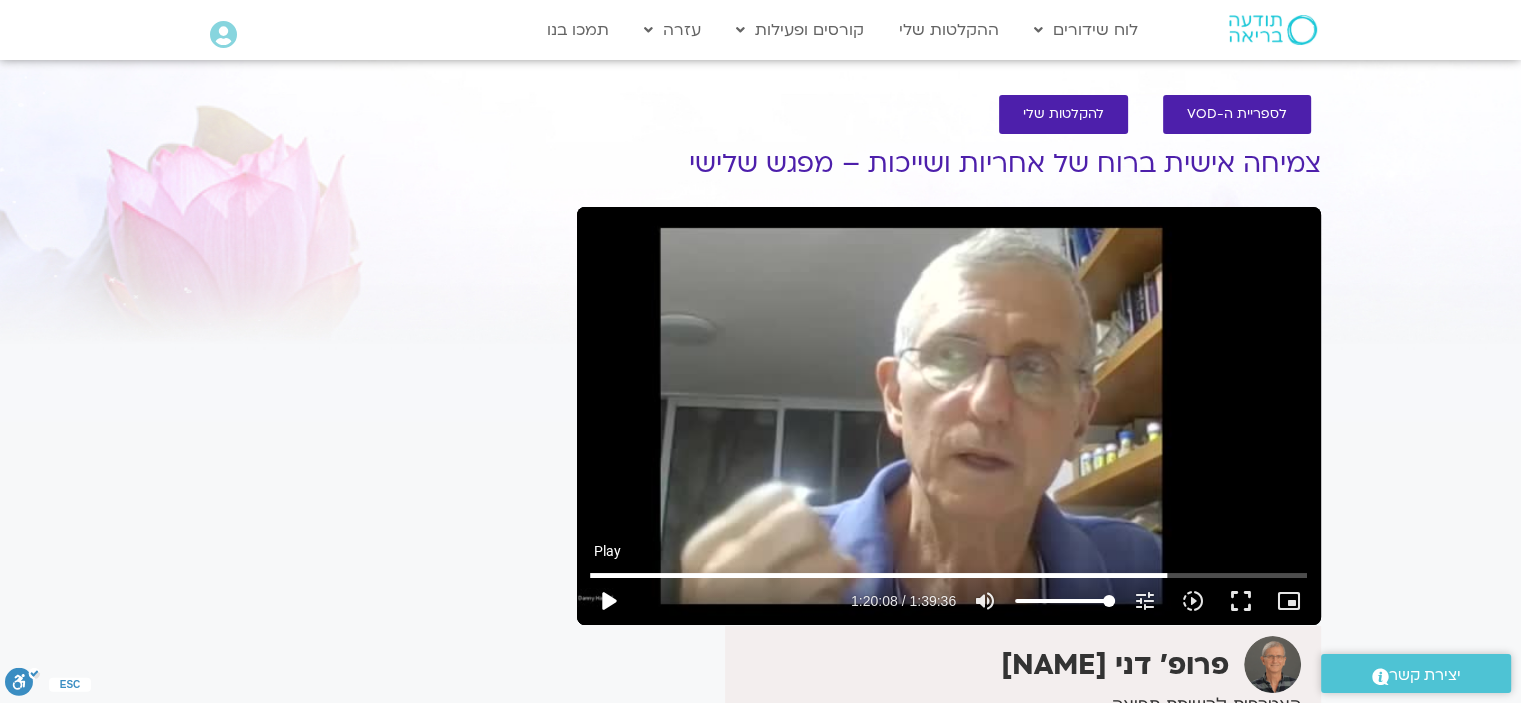 click on "play_arrow" at bounding box center [608, 601] 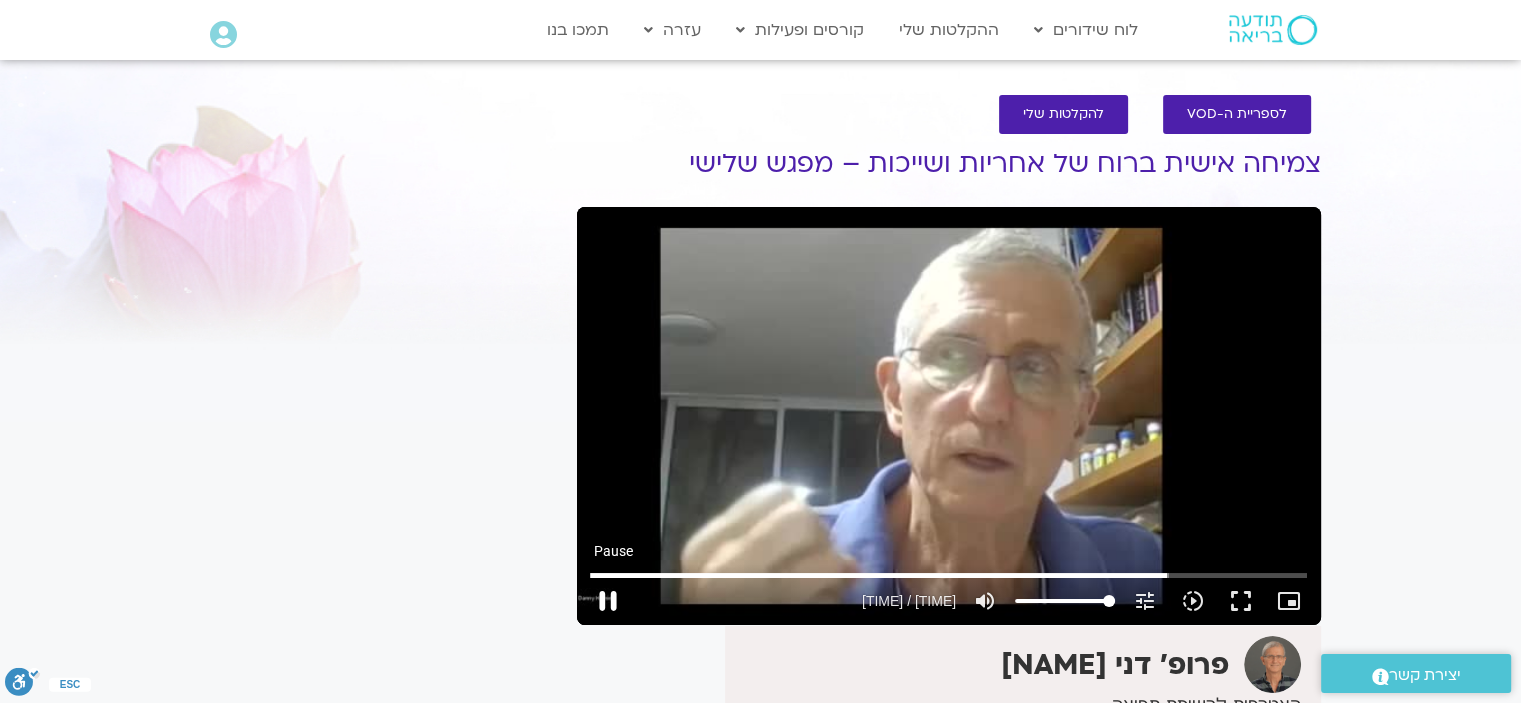 click on "pause" at bounding box center (608, 601) 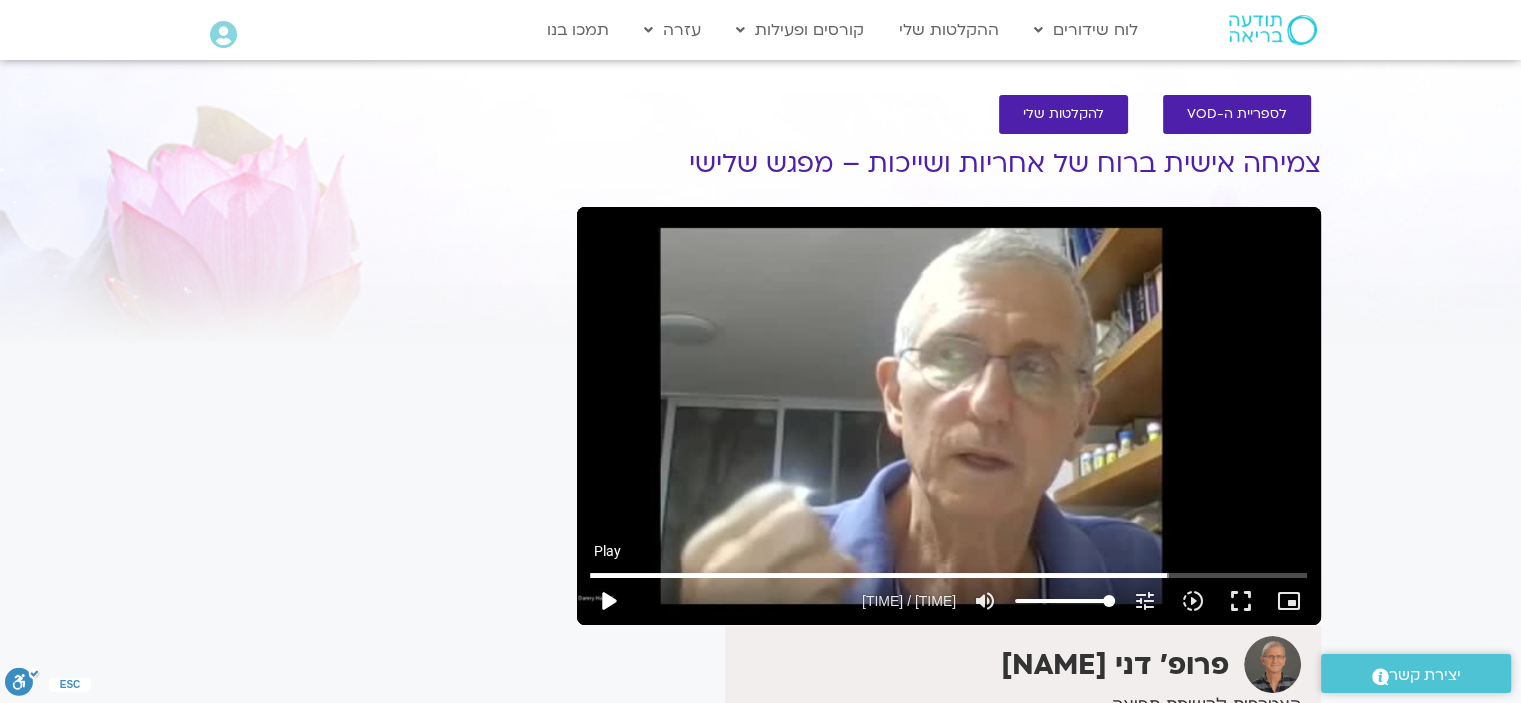 click on "play_arrow" at bounding box center [608, 601] 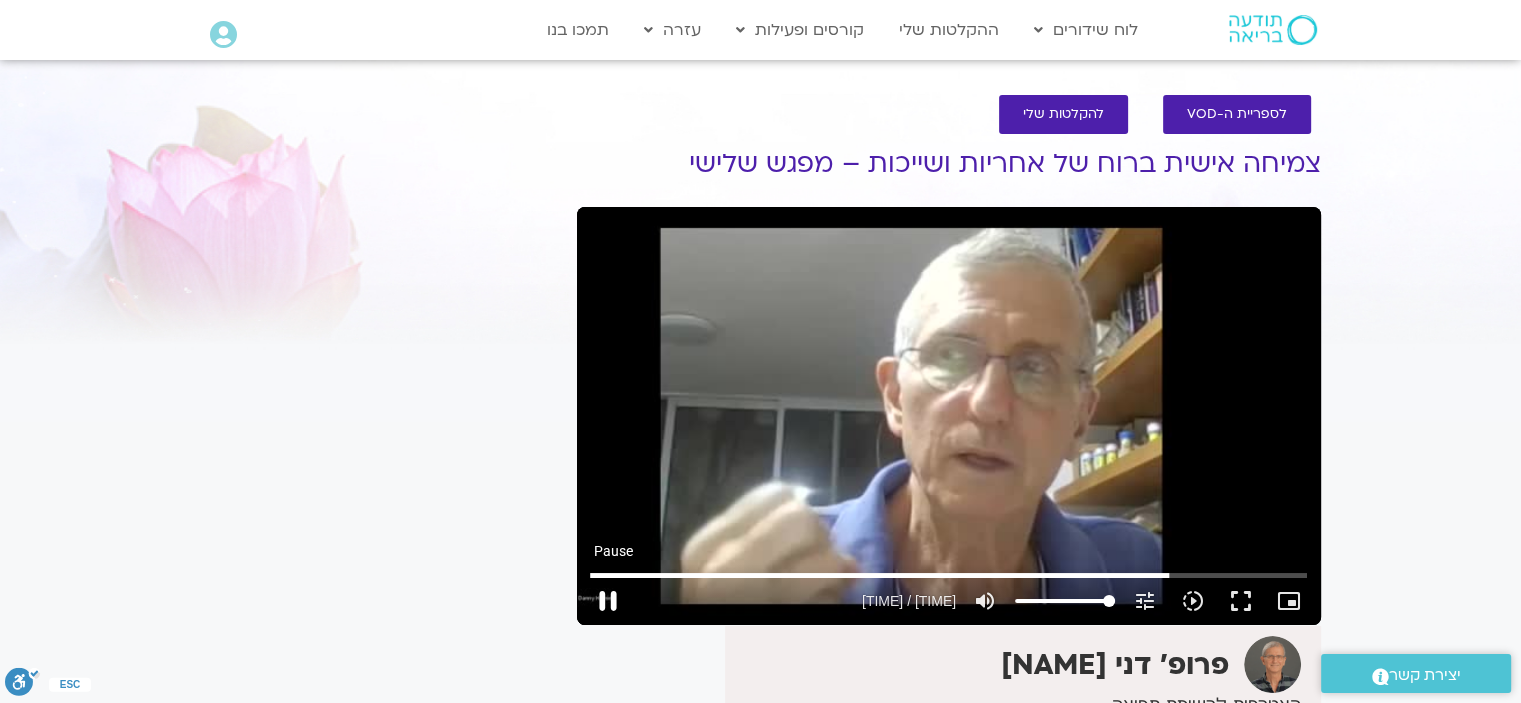 click on "pause" at bounding box center (608, 601) 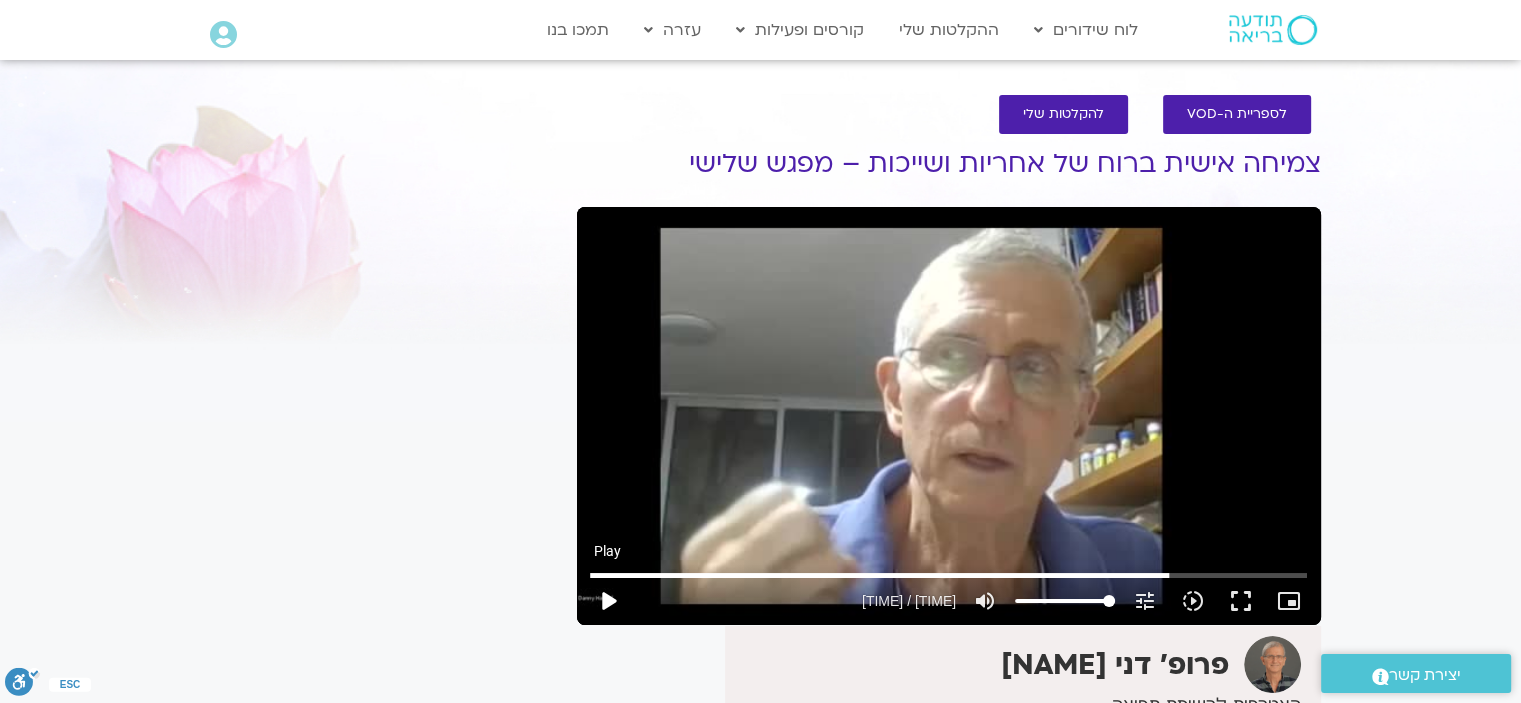 click on "play_arrow" at bounding box center (608, 601) 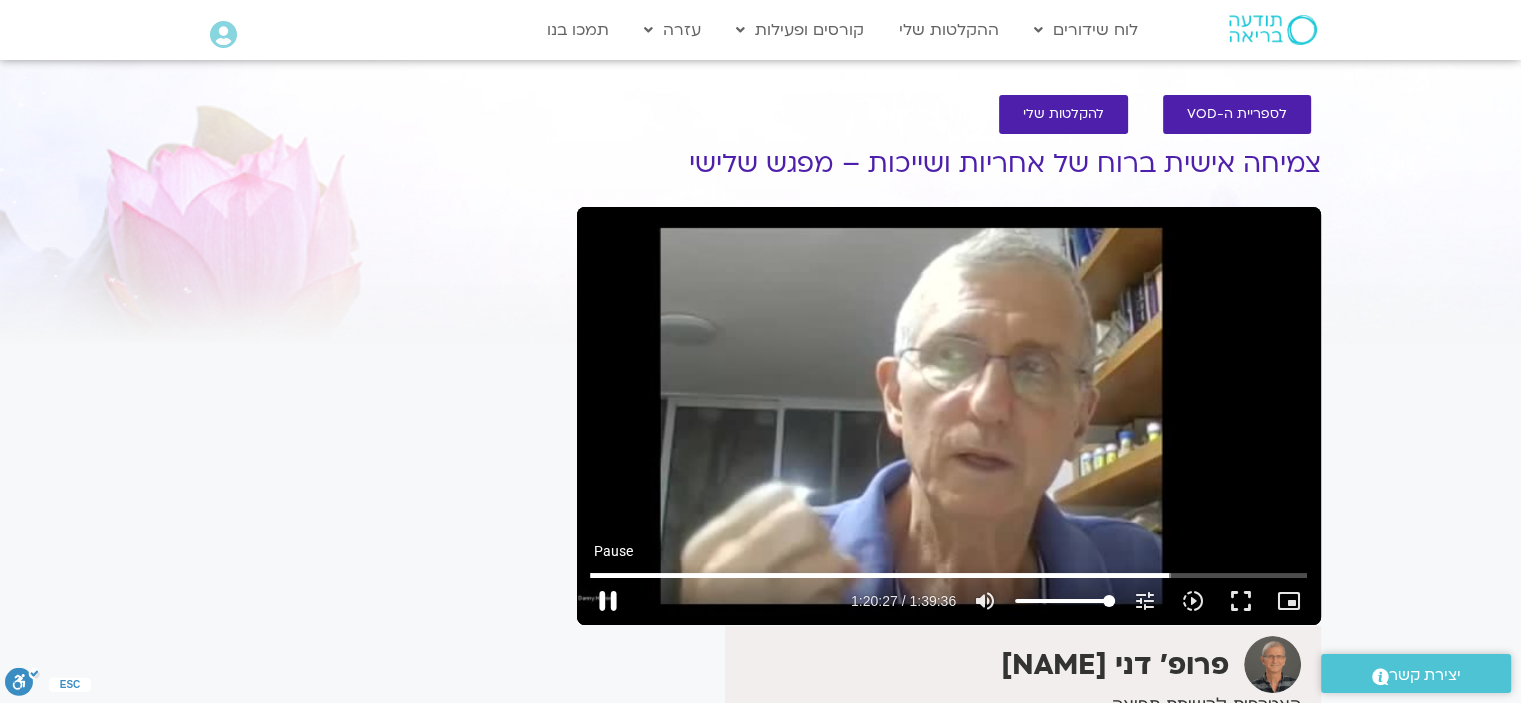 click on "pause" at bounding box center [608, 601] 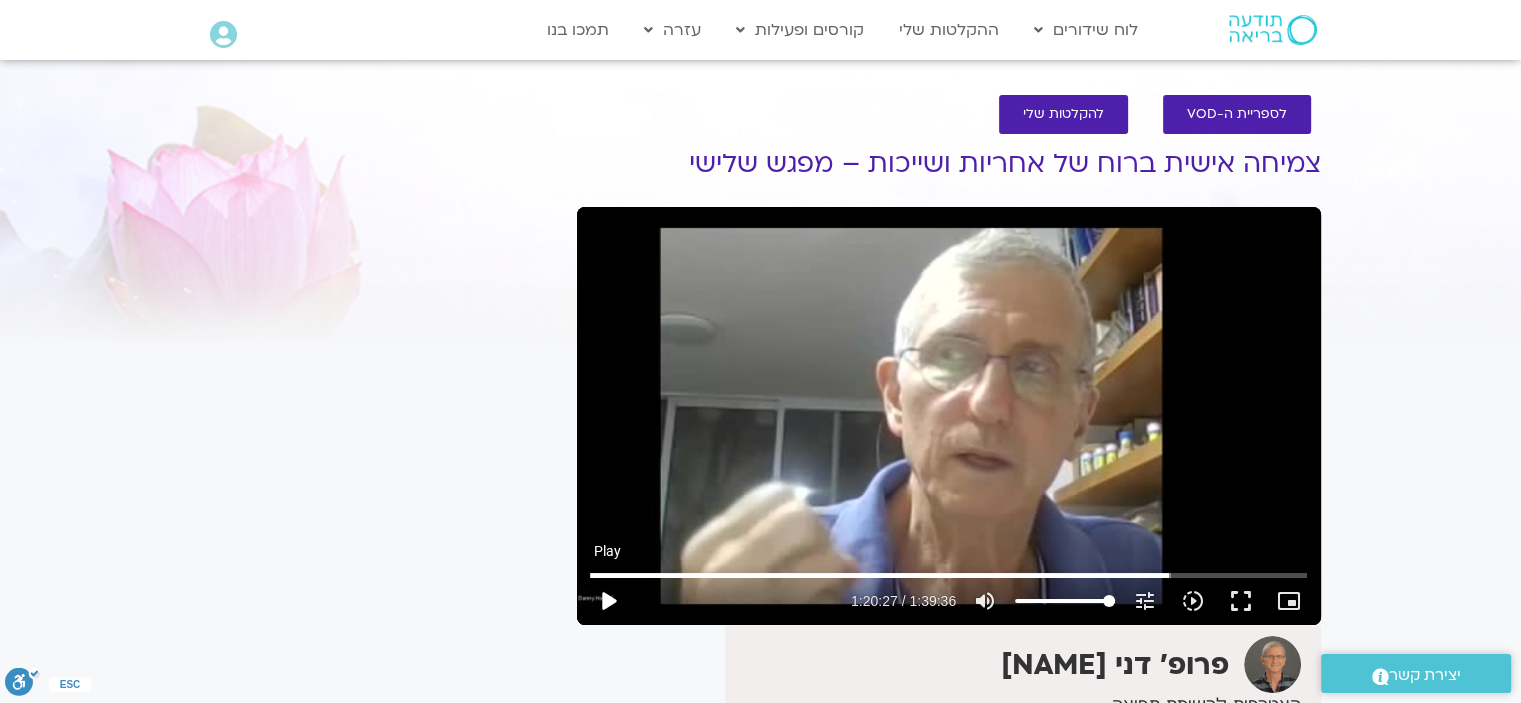 click on "play_arrow" at bounding box center [608, 601] 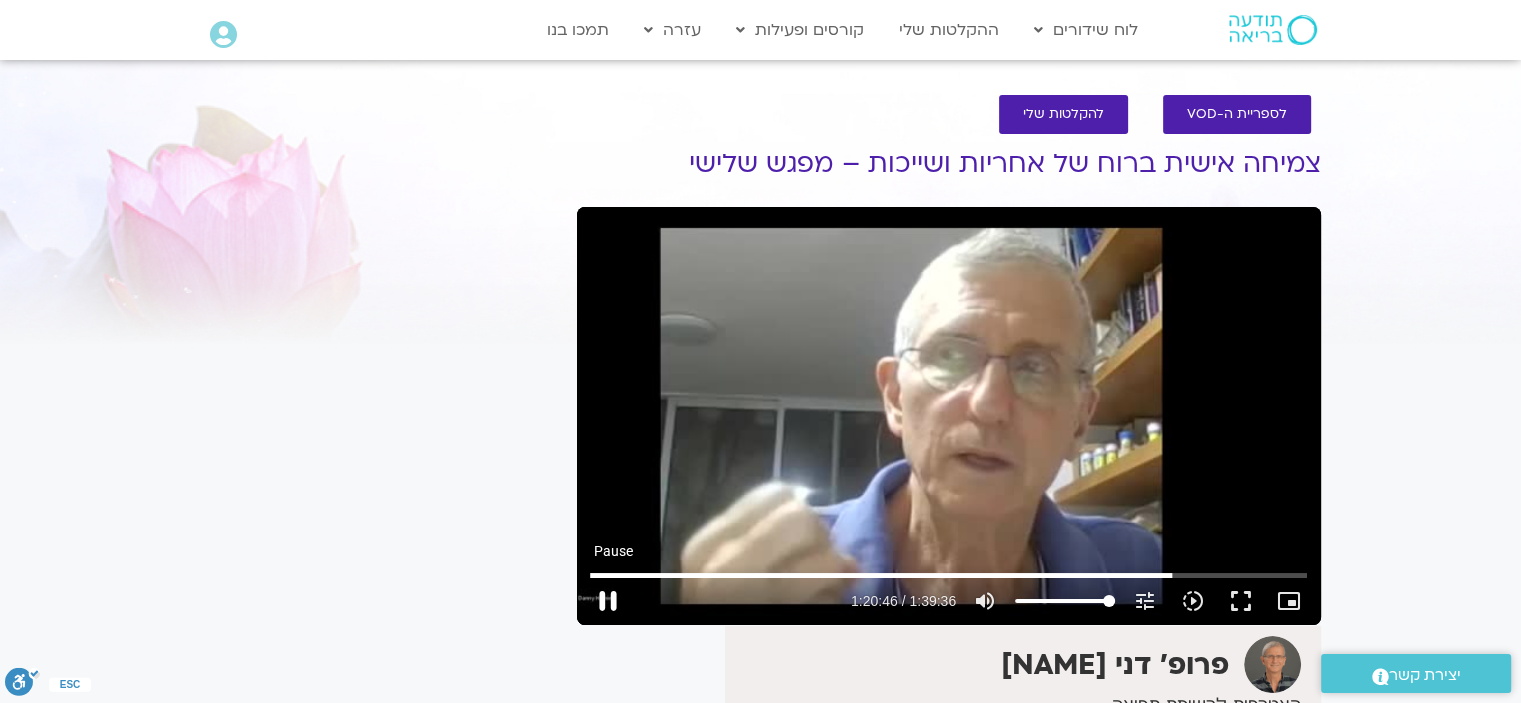 click on "pause" at bounding box center [608, 601] 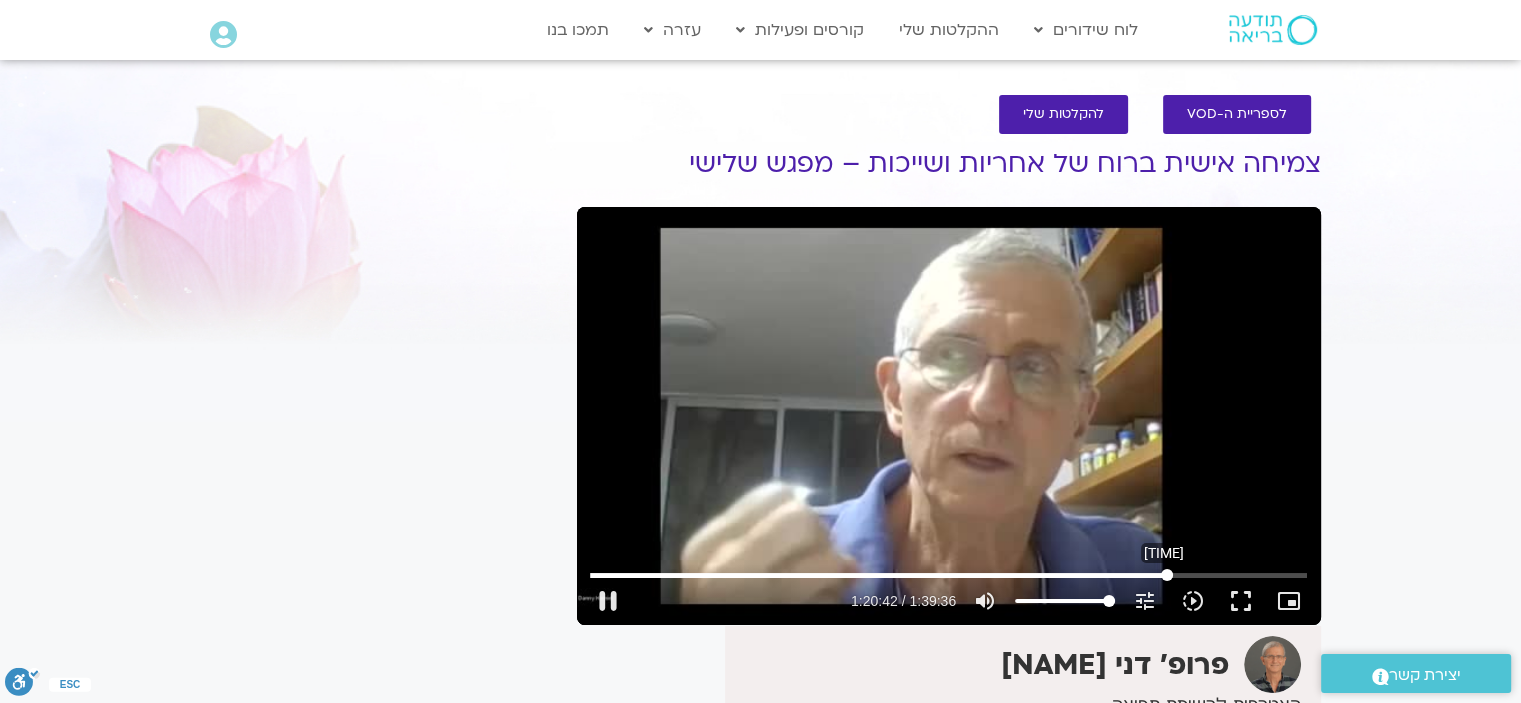 click at bounding box center (948, 575) 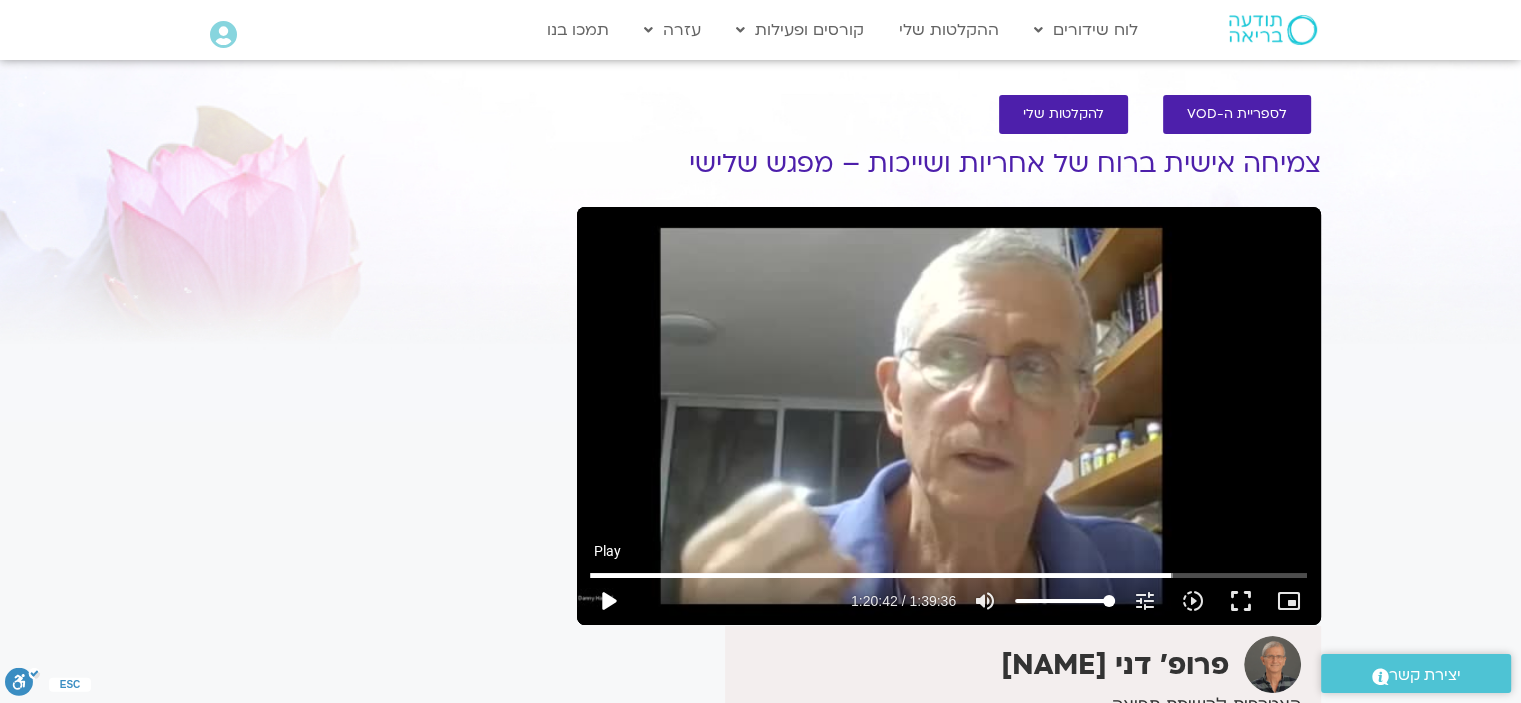 click on "play_arrow" at bounding box center [608, 601] 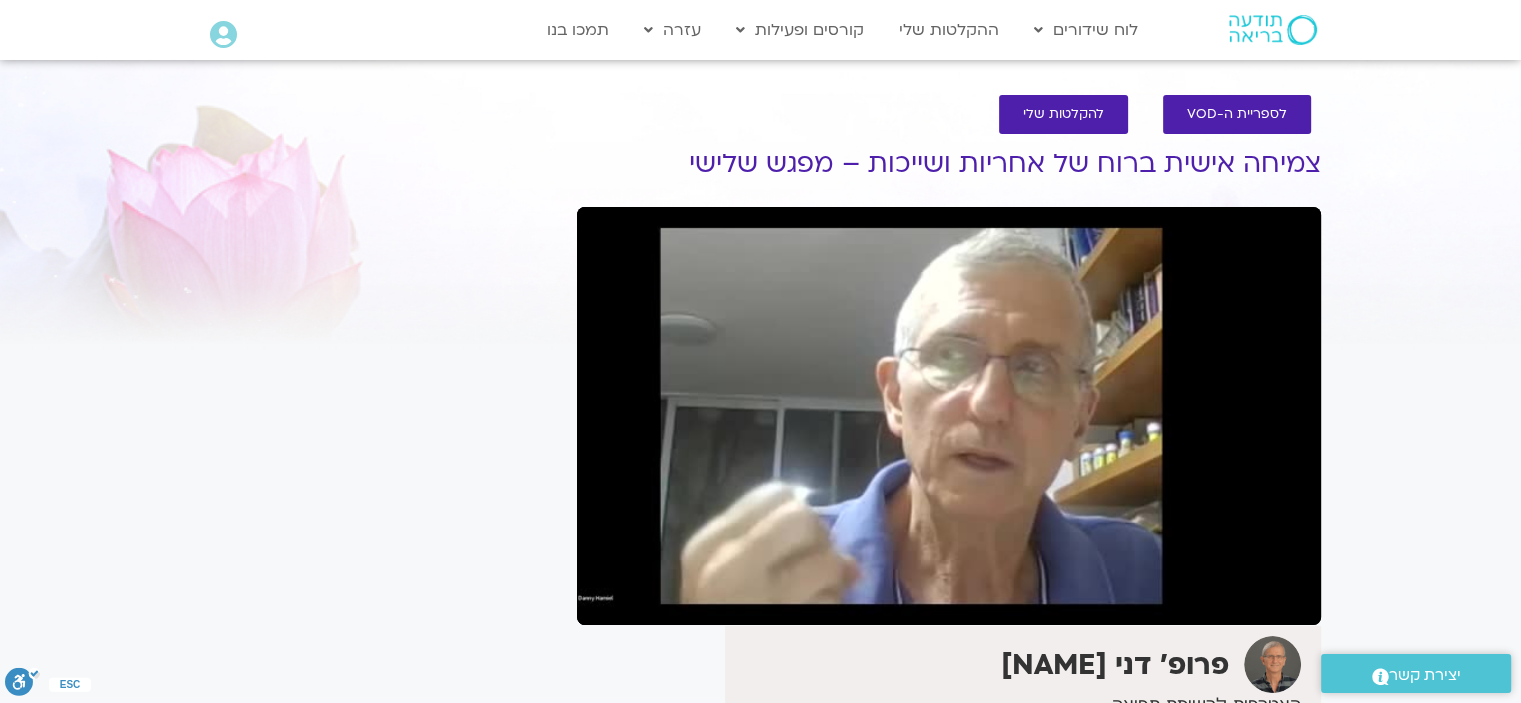 click on "pause" at bounding box center (608, 601) 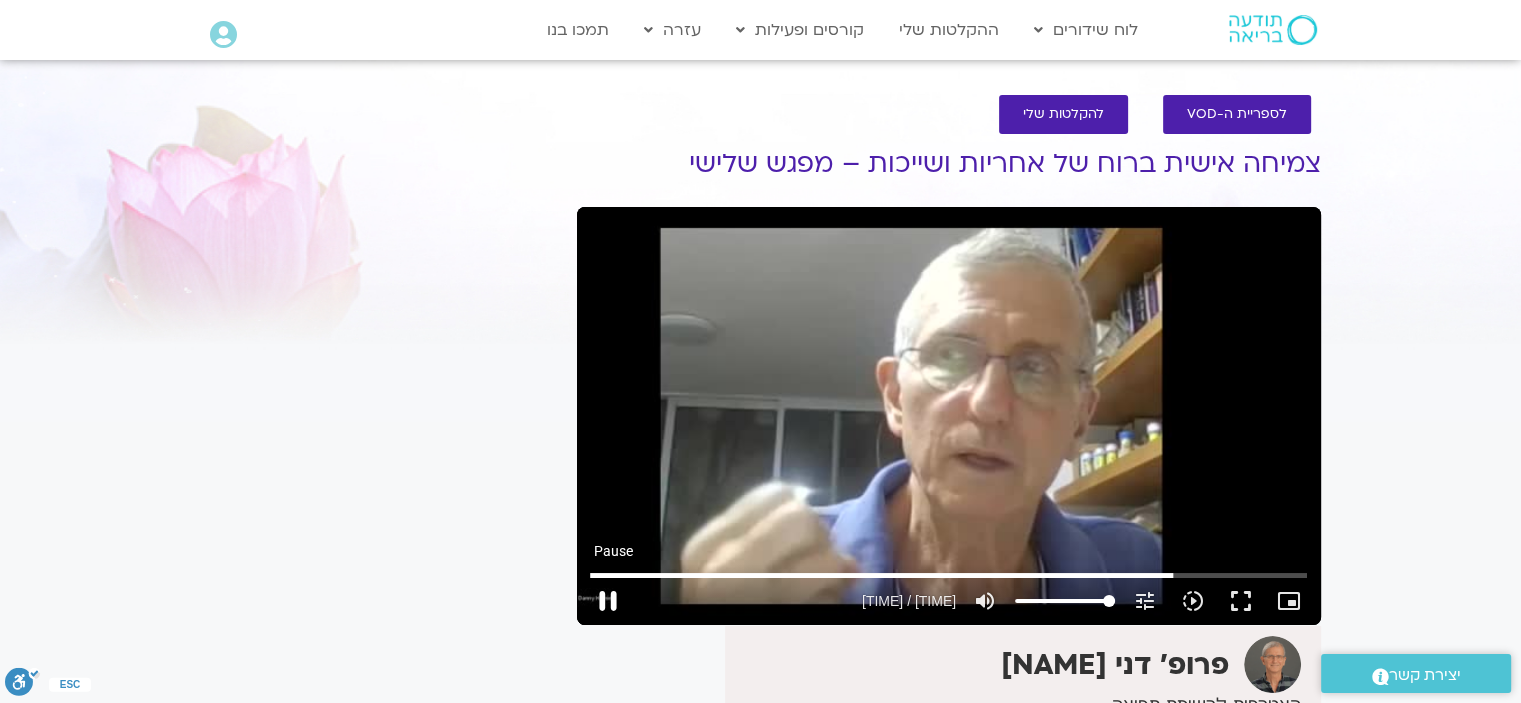 click on "pause" at bounding box center (608, 601) 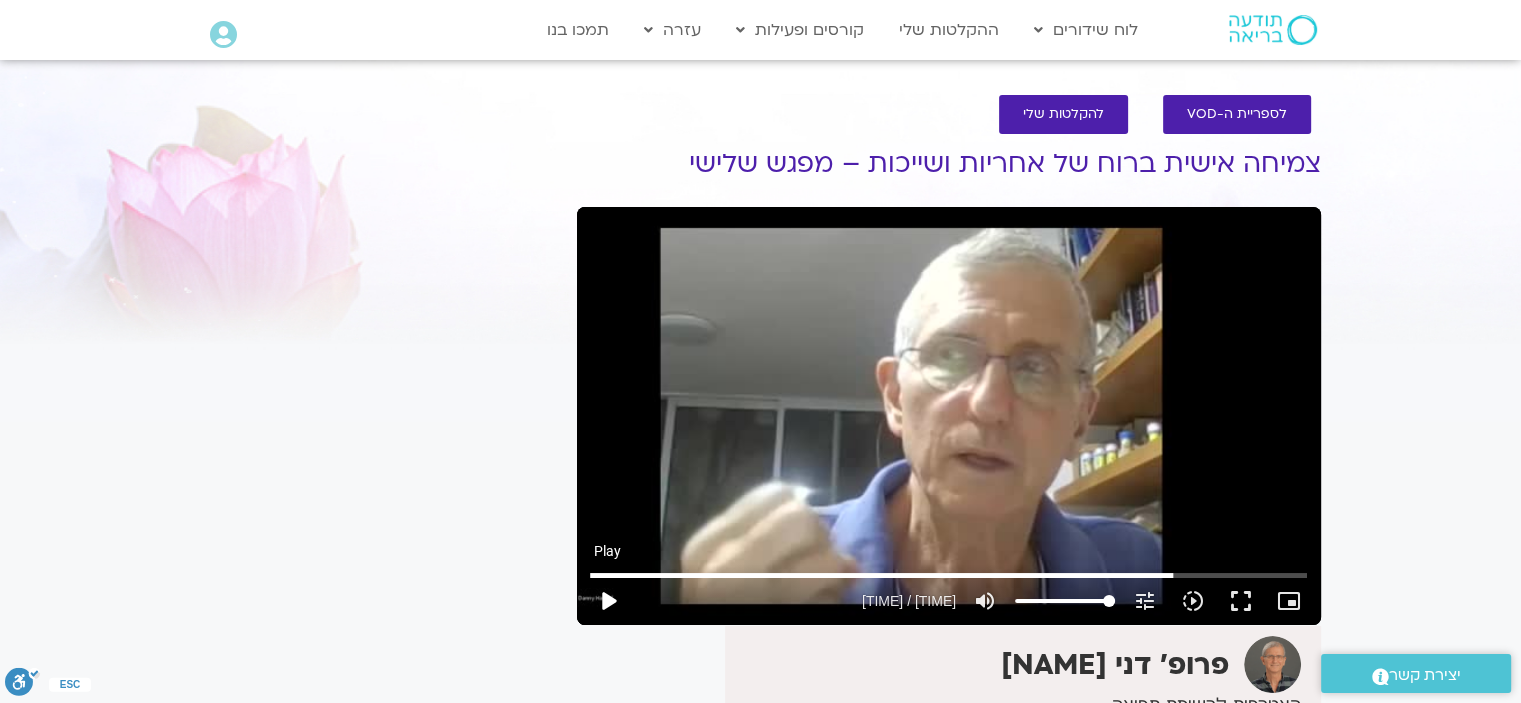 click on "play_arrow" at bounding box center [608, 601] 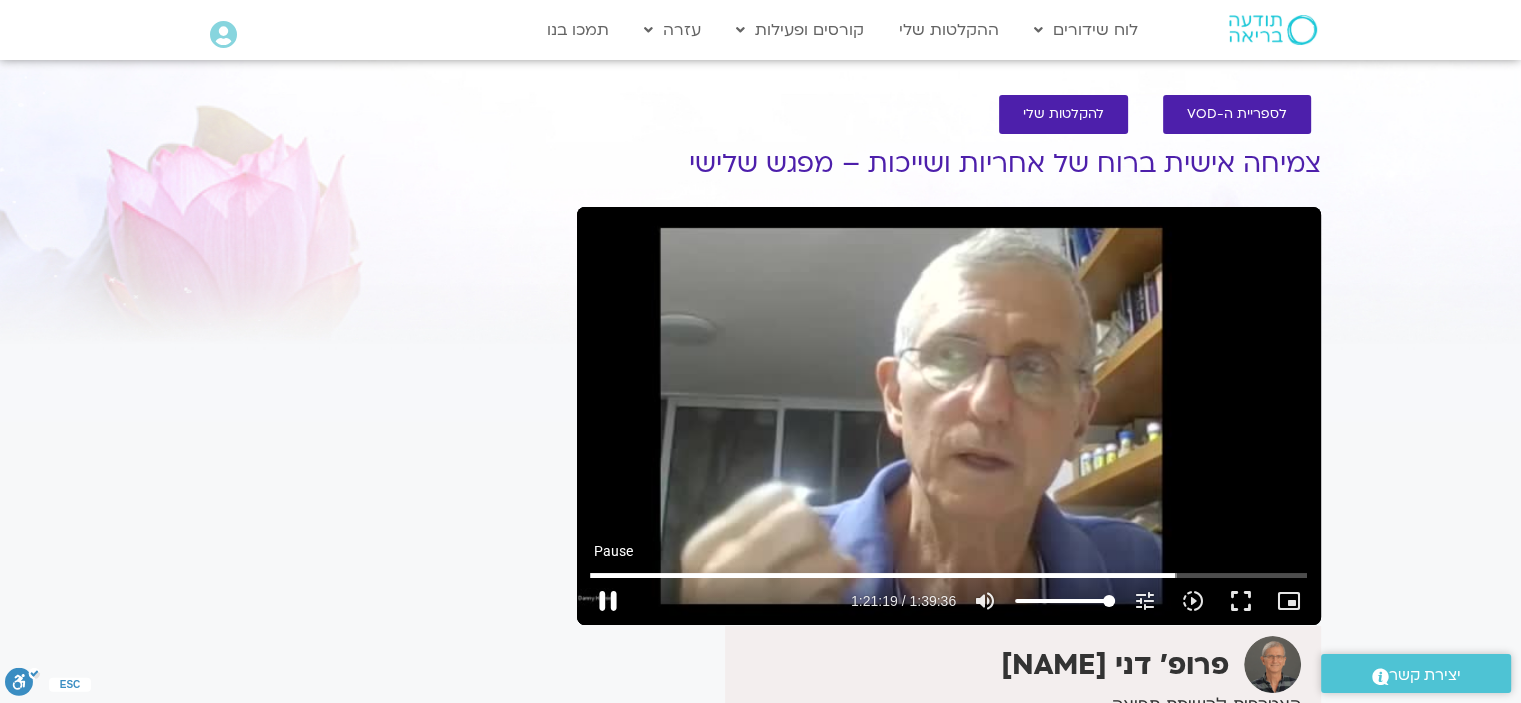 click on "pause" at bounding box center (608, 601) 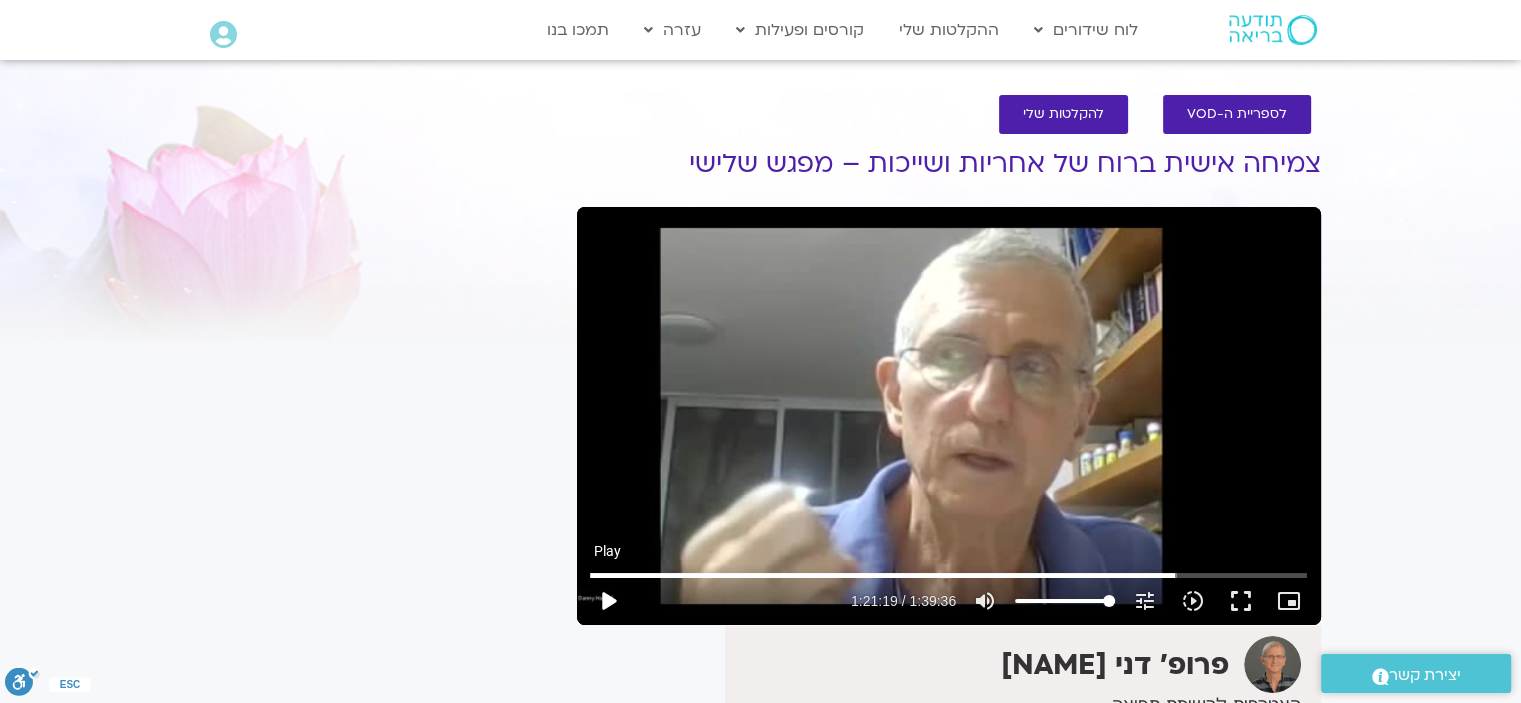 click on "play_arrow" at bounding box center [608, 601] 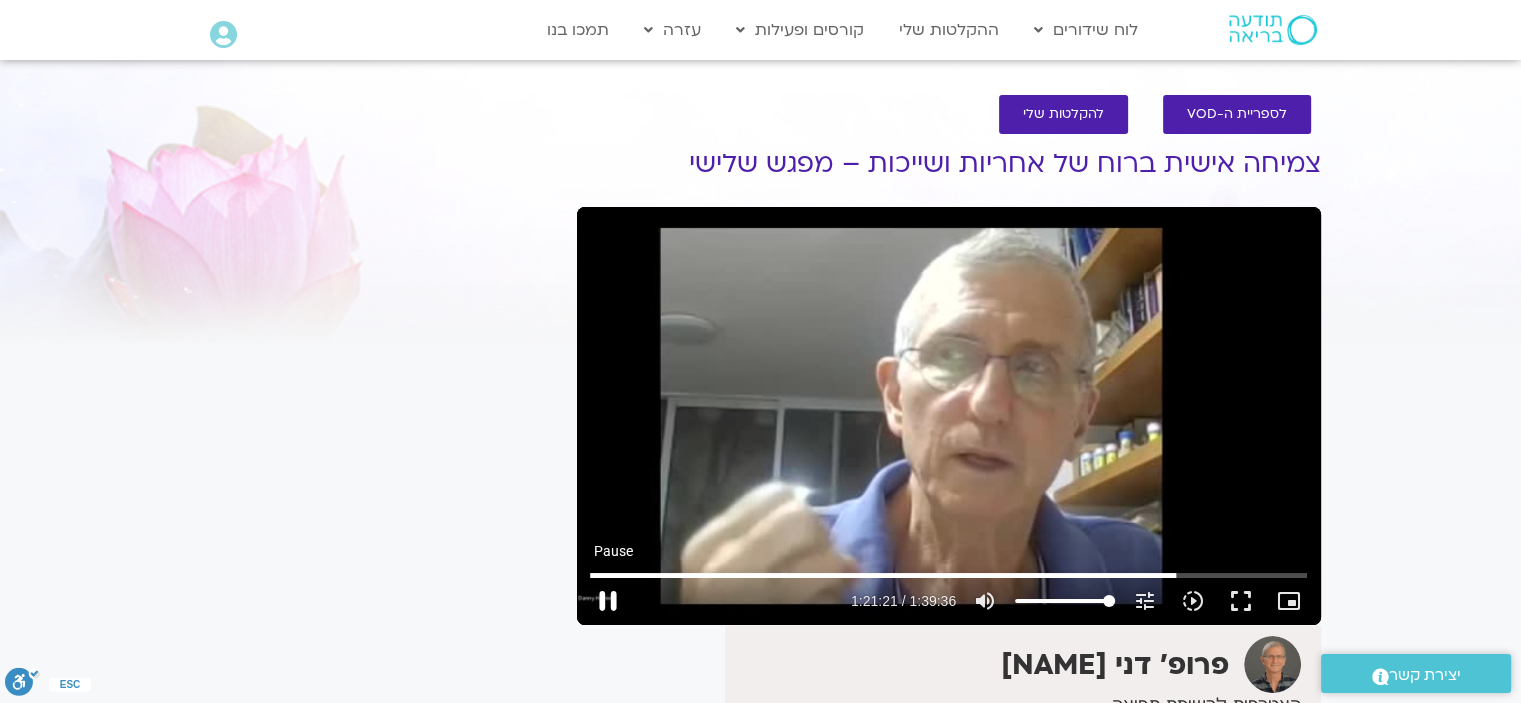 click on "pause" at bounding box center [608, 601] 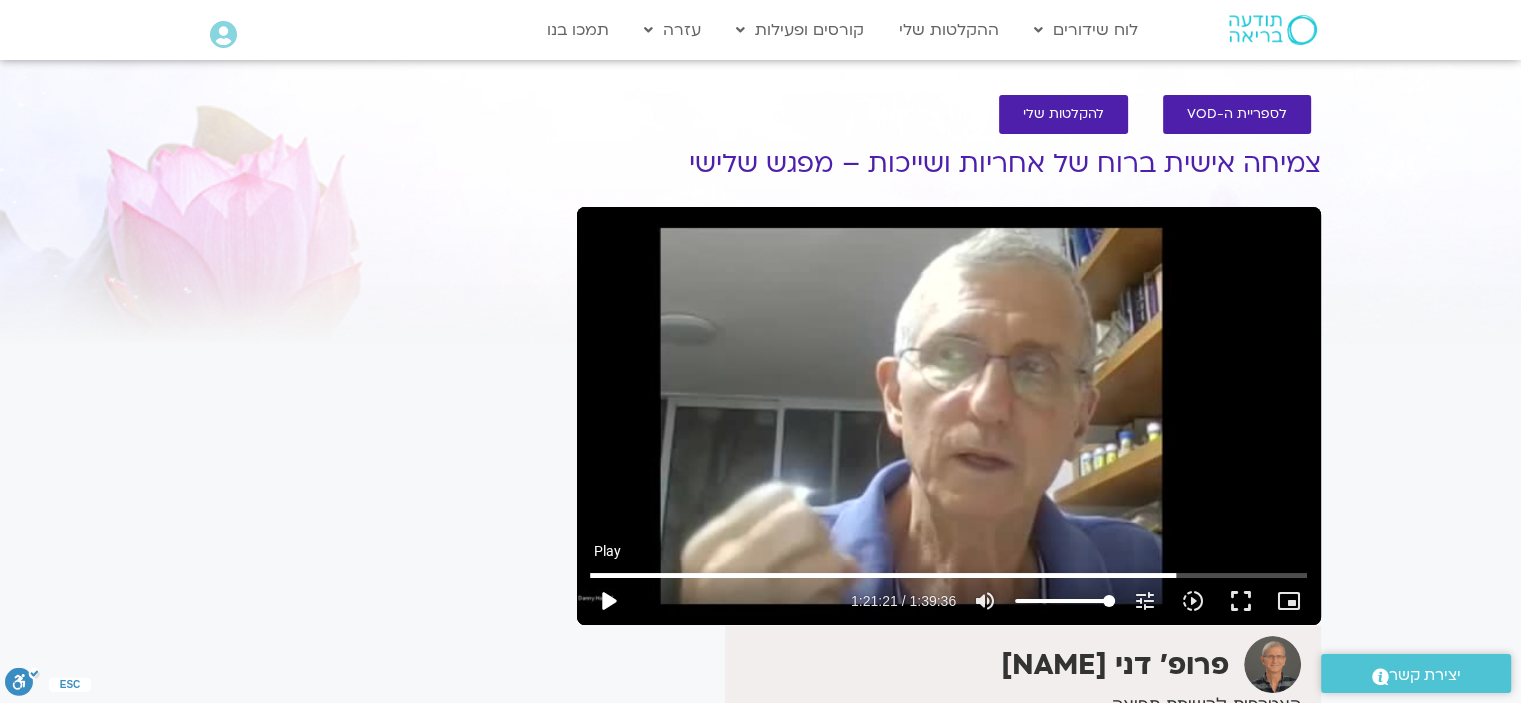 click on "play_arrow" at bounding box center [608, 601] 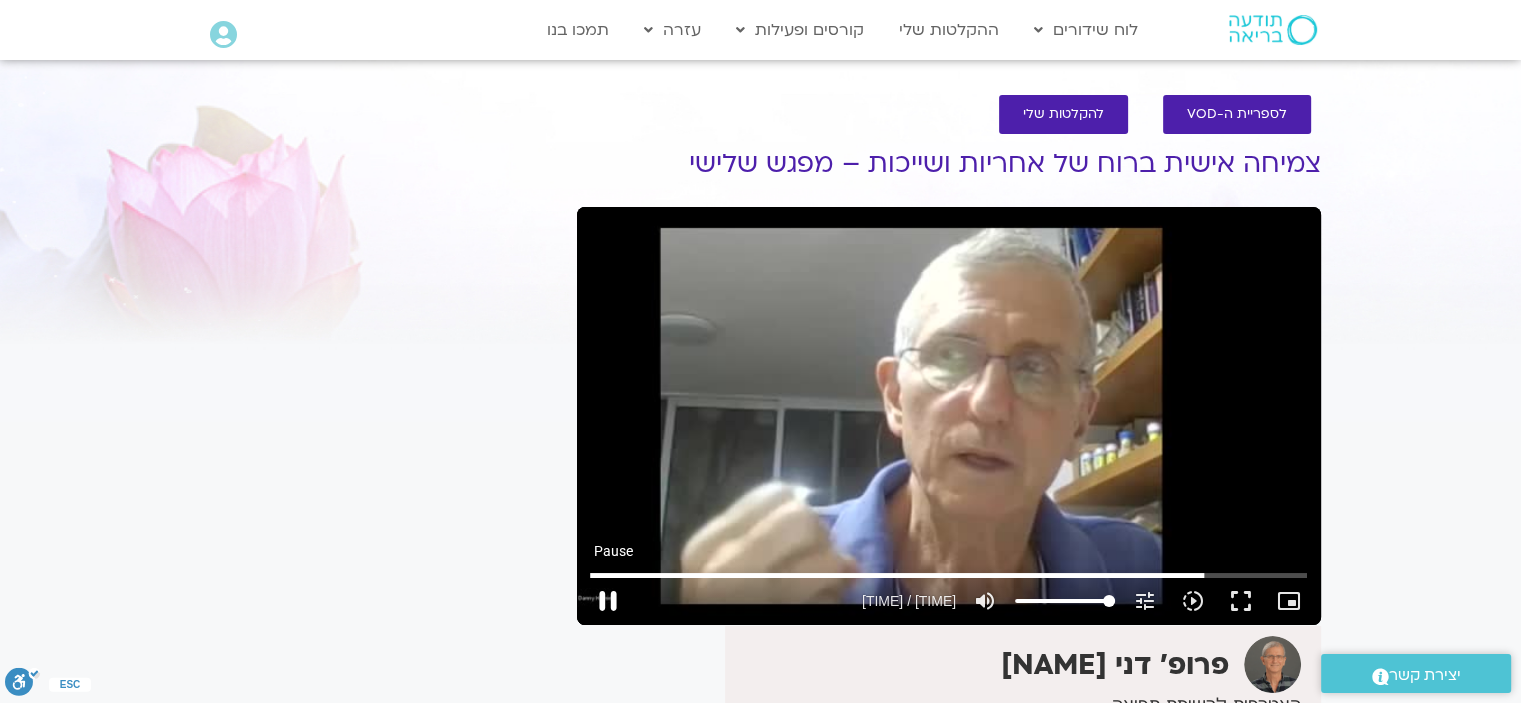 click on "pause" at bounding box center (608, 601) 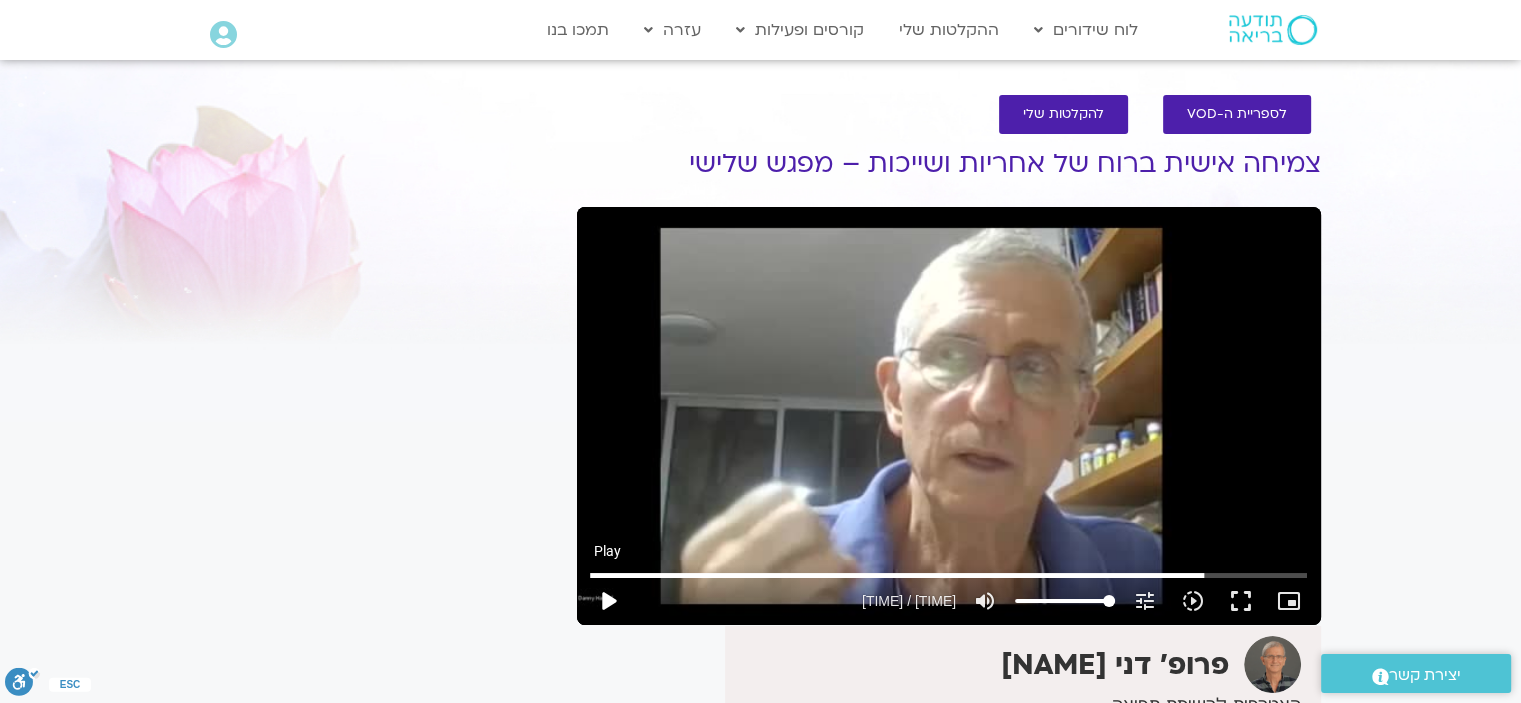 click on "play_arrow" at bounding box center [608, 601] 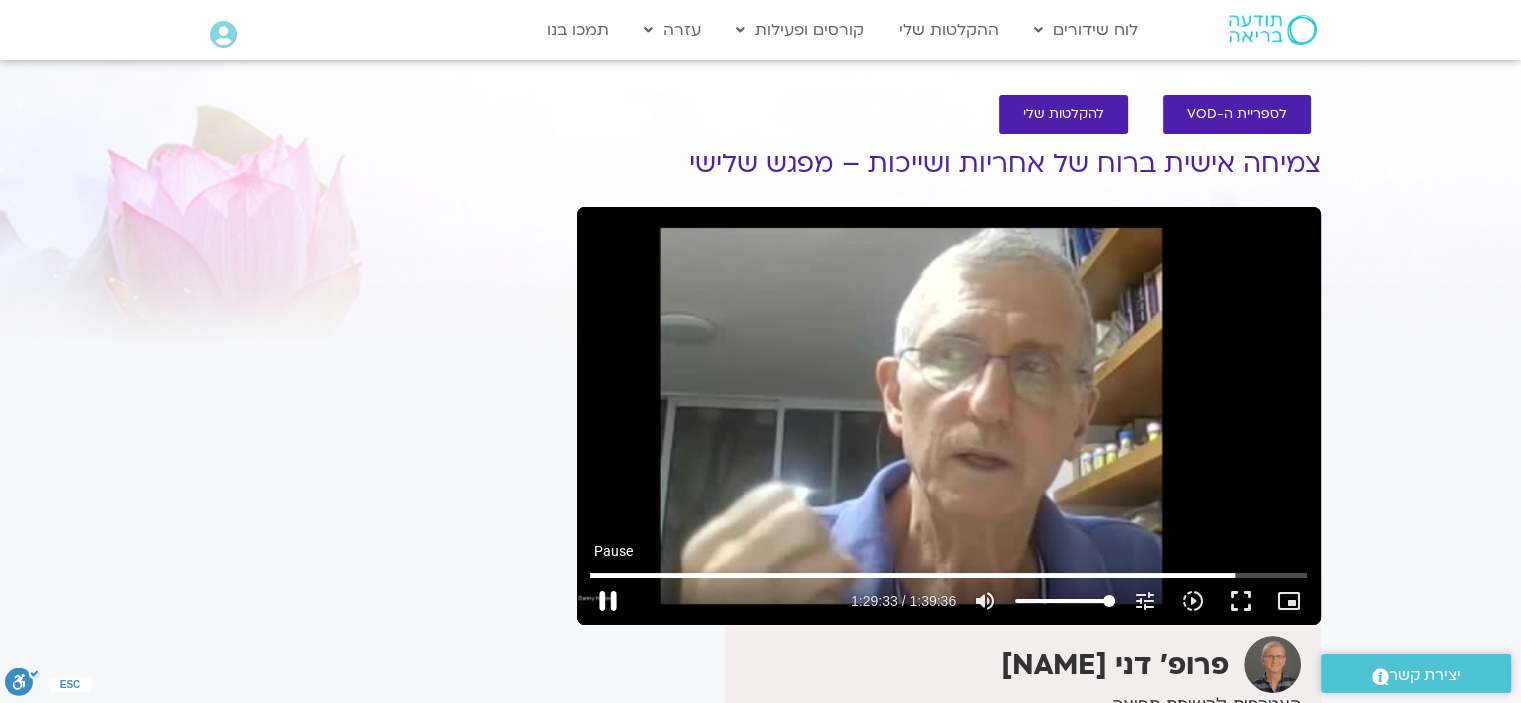 click on "pause" at bounding box center [608, 601] 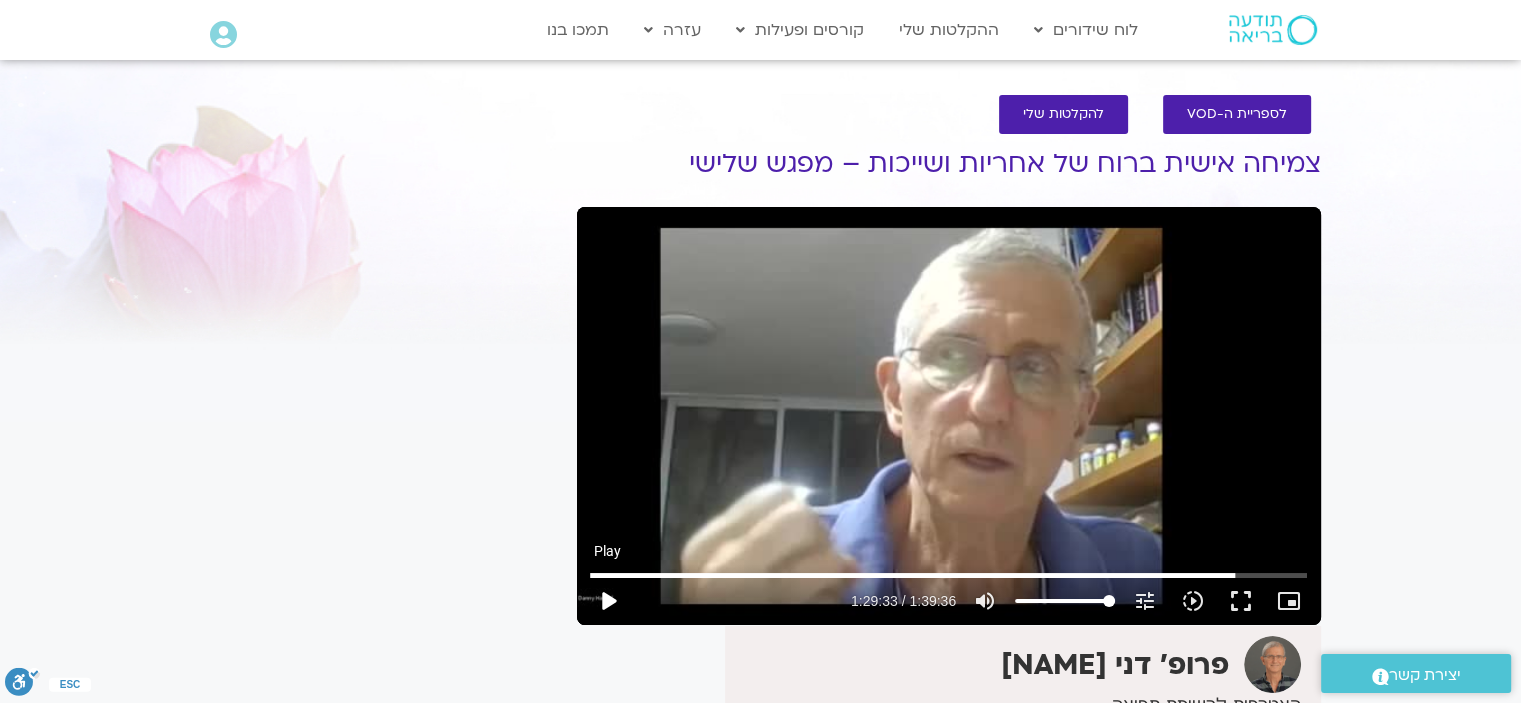 click on "play_arrow" at bounding box center (608, 601) 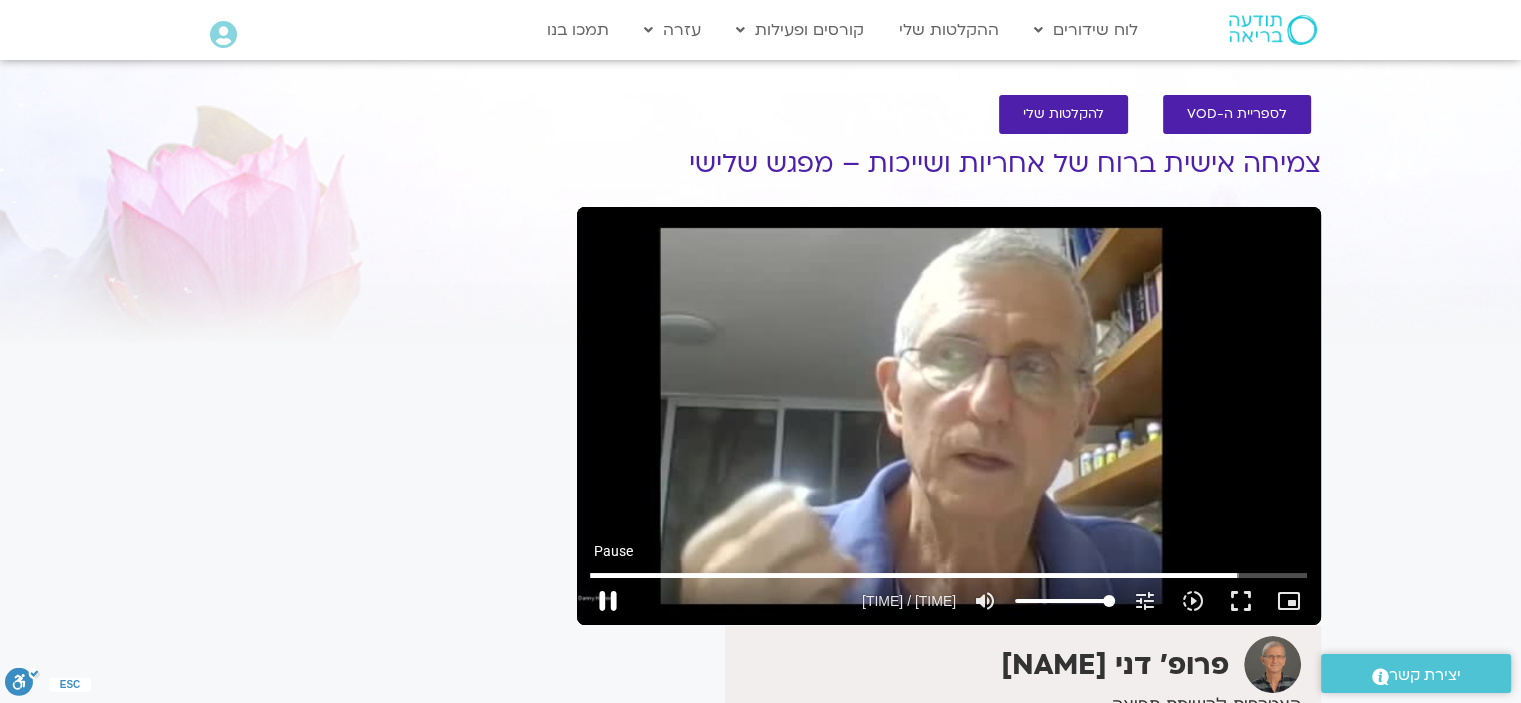 click on "pause" at bounding box center (608, 601) 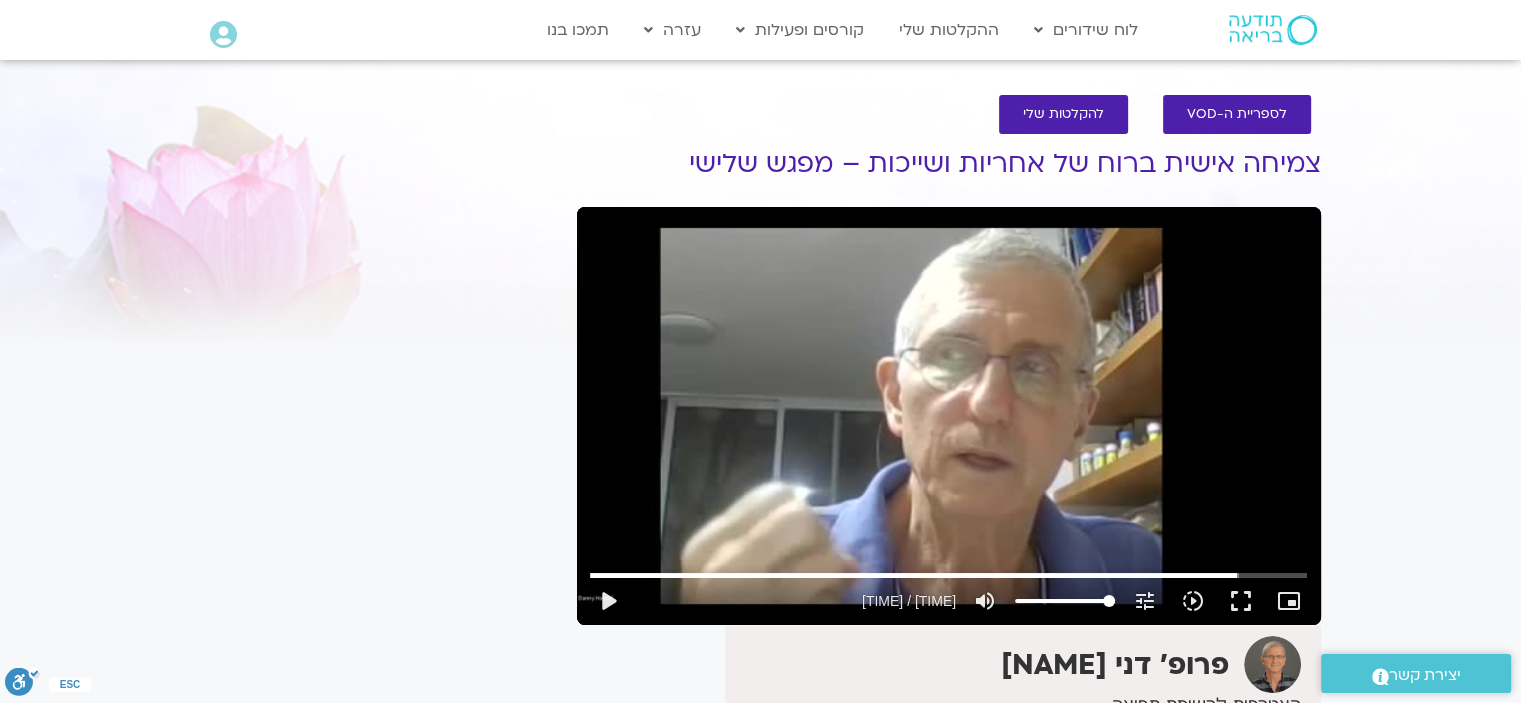 click on "פרופ' דני [NAME]" at bounding box center [949, 678] 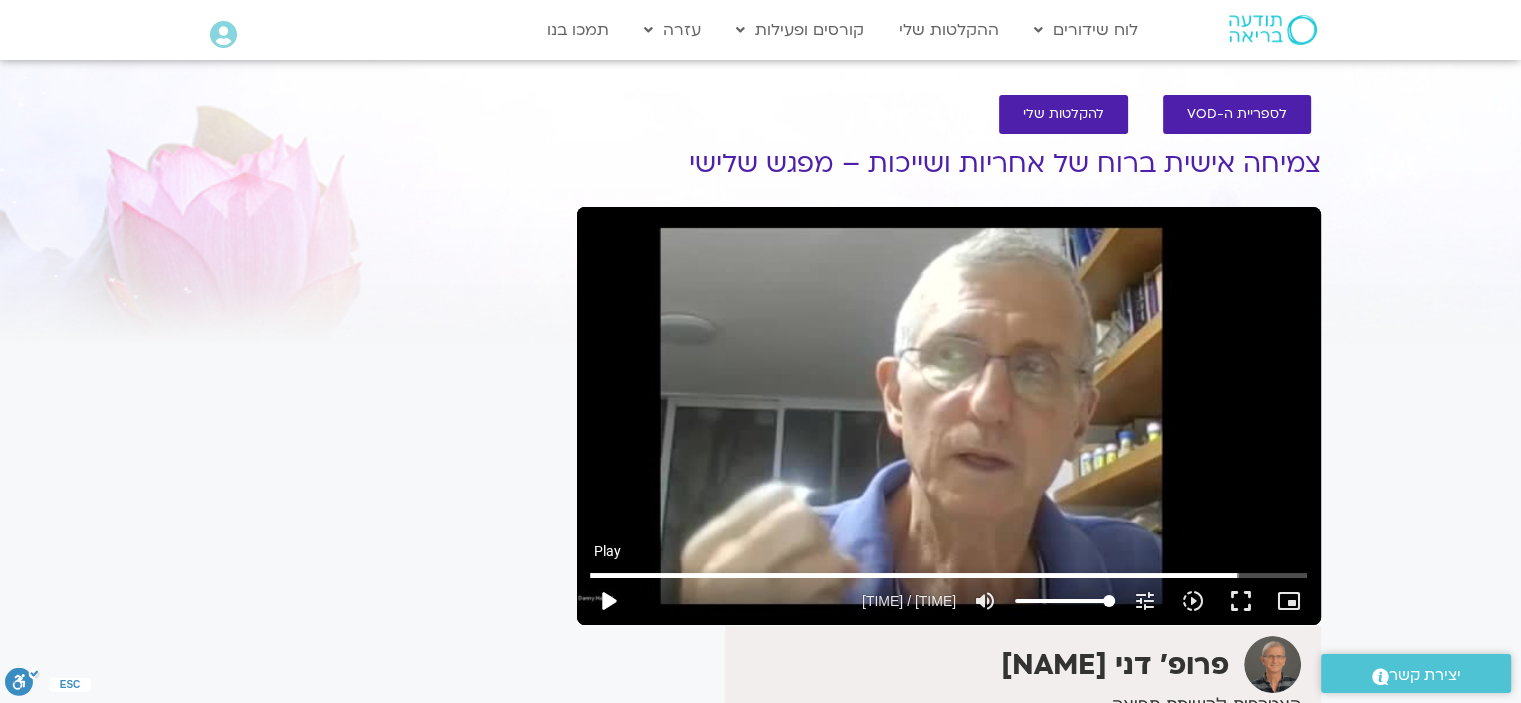 click on "play_arrow" at bounding box center [608, 601] 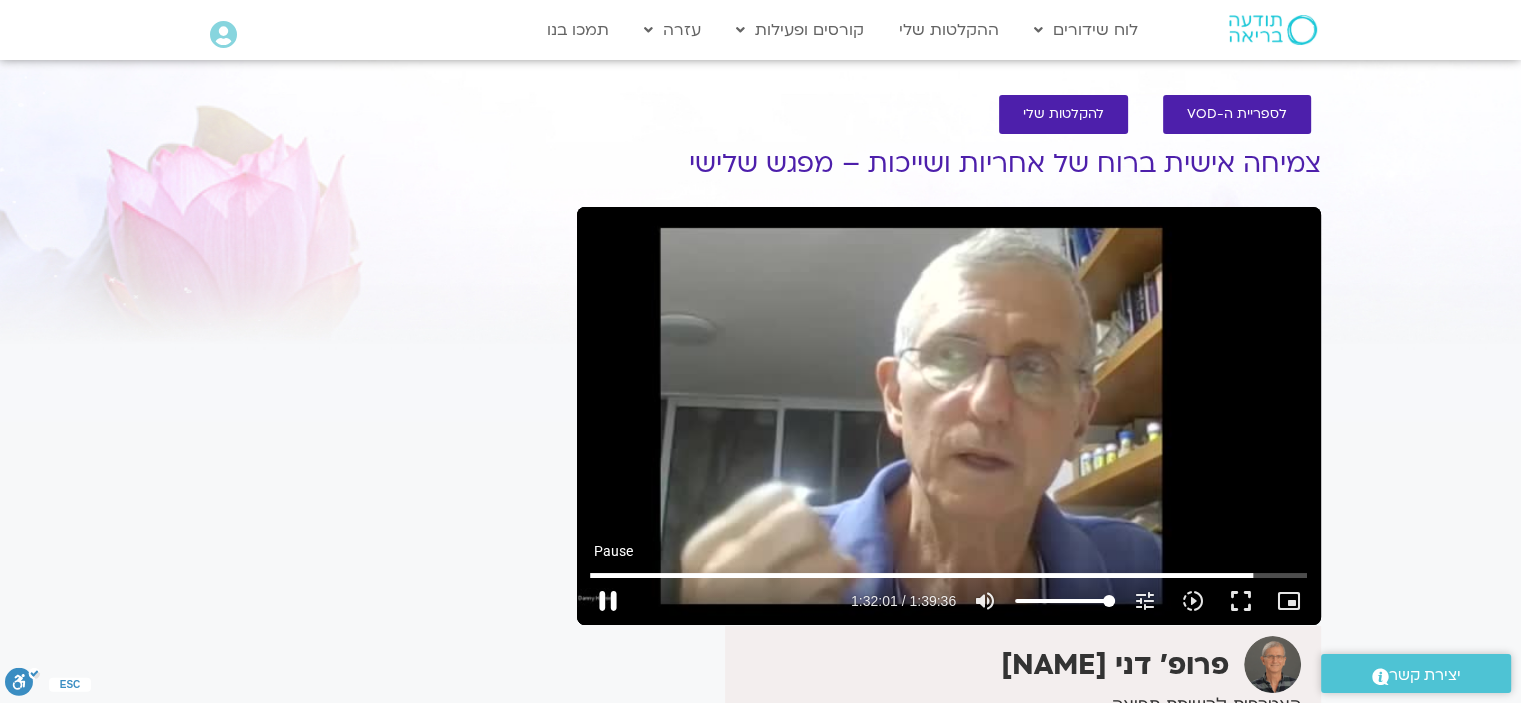click on "pause" at bounding box center (608, 601) 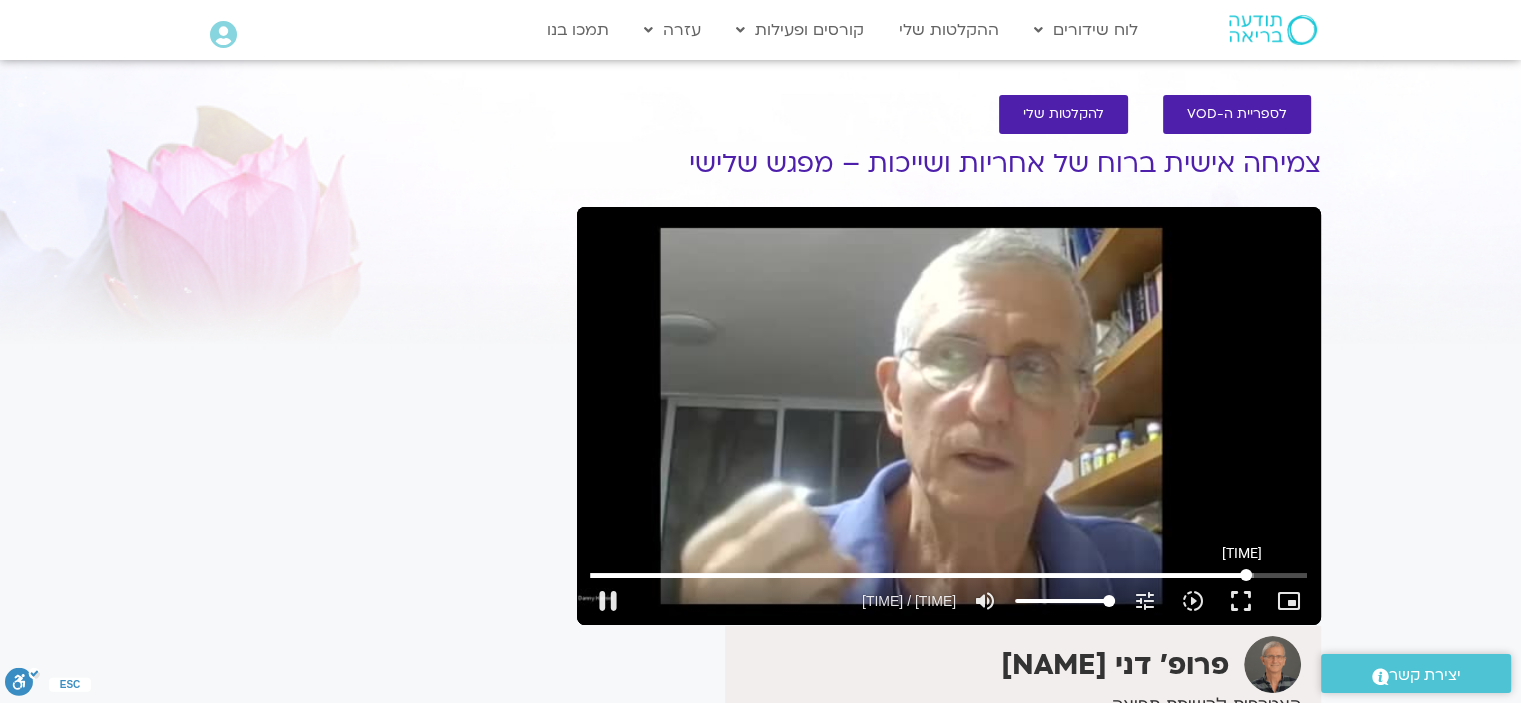click at bounding box center (948, 575) 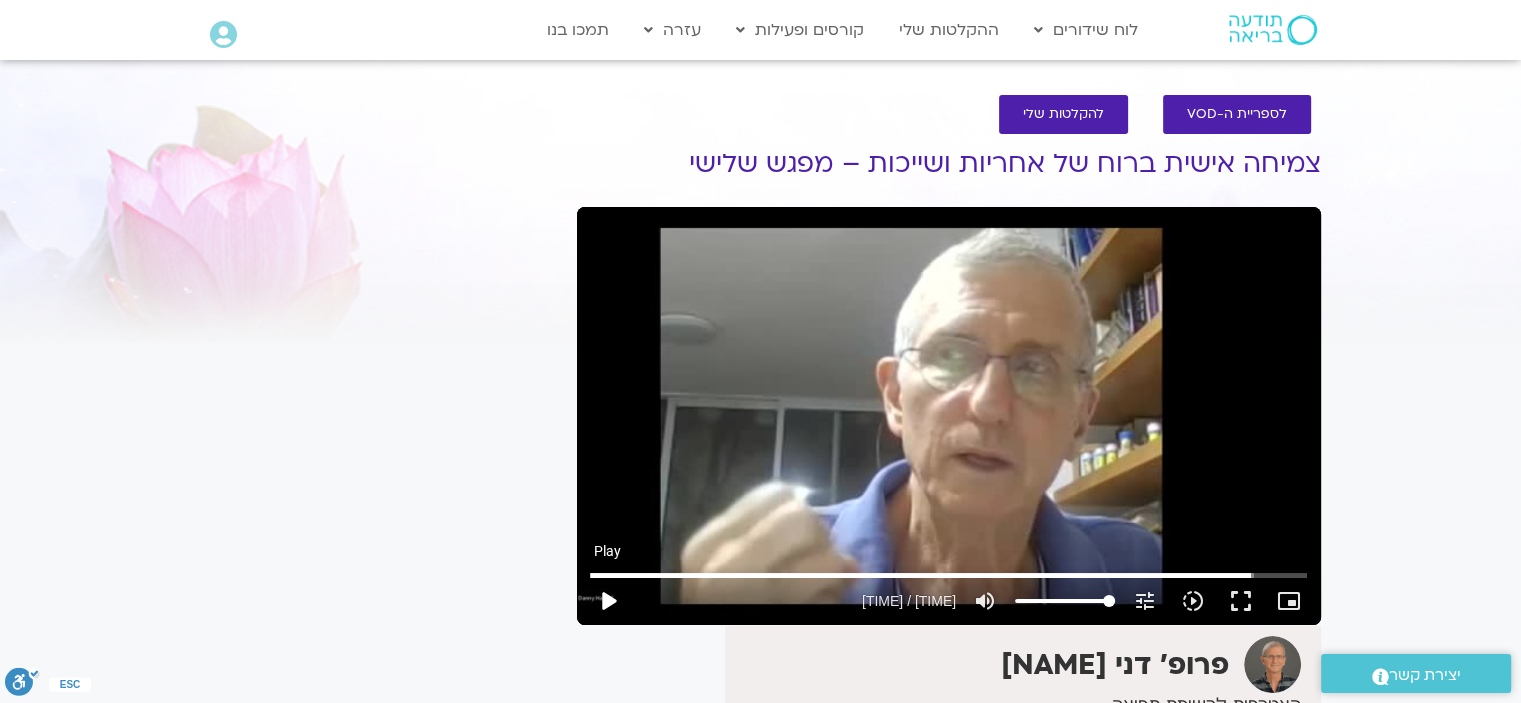 click on "play_arrow" at bounding box center [608, 601] 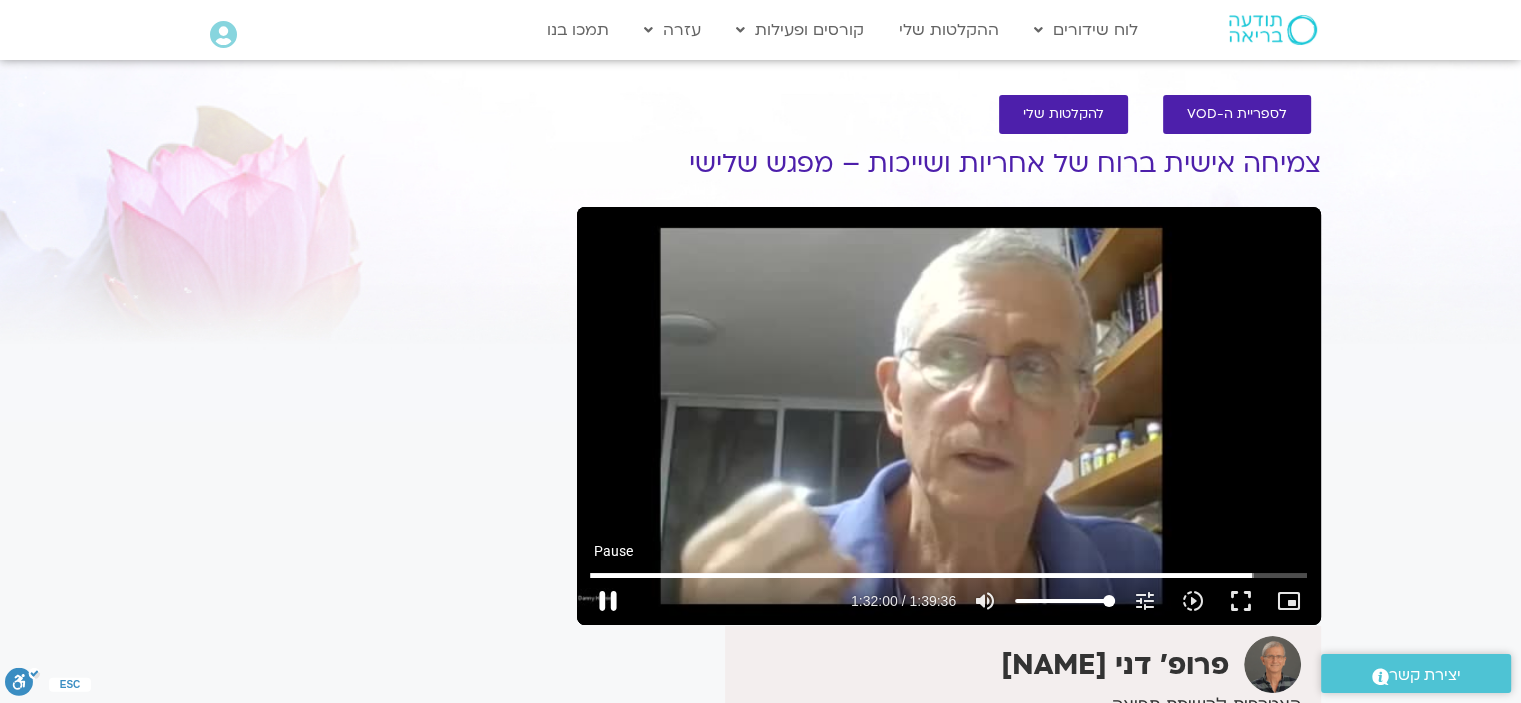 click on "pause" at bounding box center [608, 601] 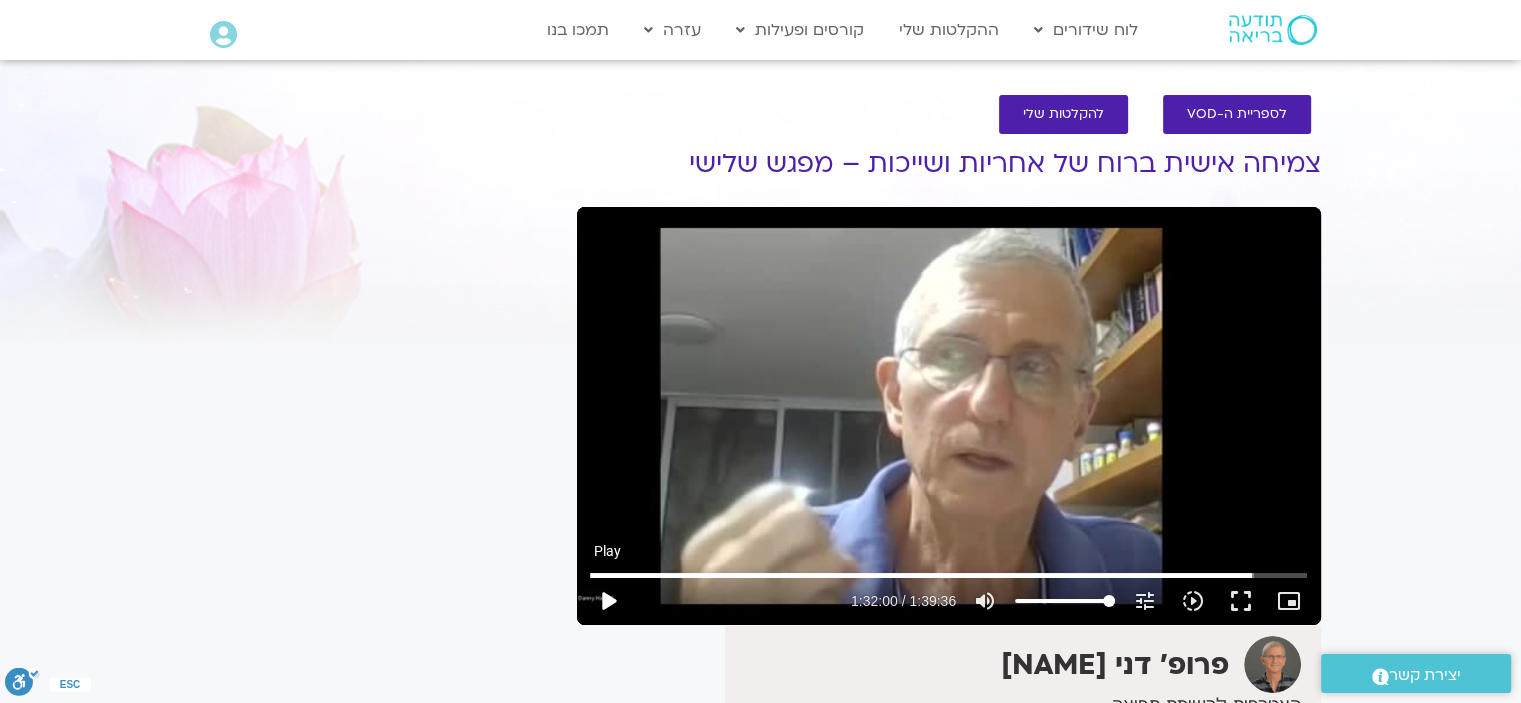 click on "play_arrow" at bounding box center (608, 601) 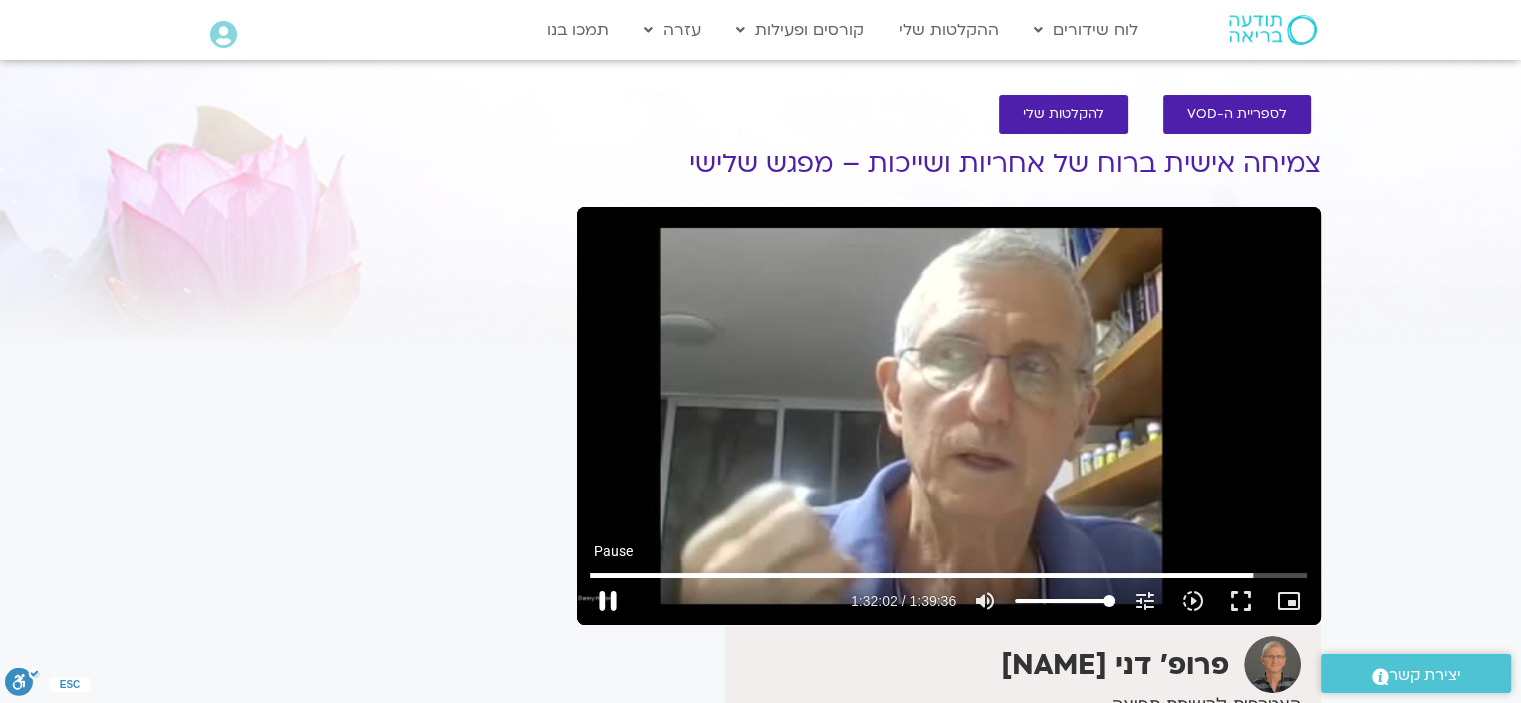 click on "pause" at bounding box center [608, 601] 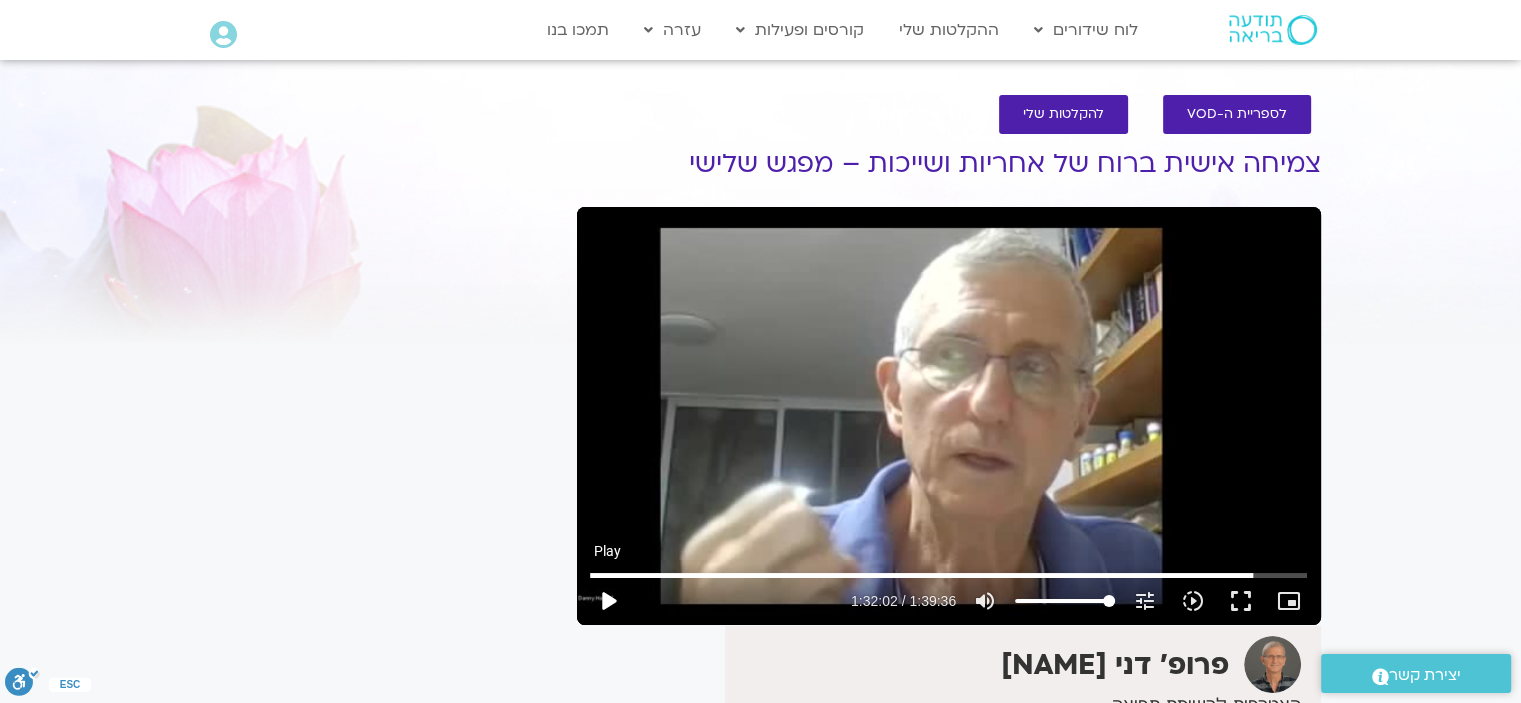 click on "play_arrow" at bounding box center [608, 601] 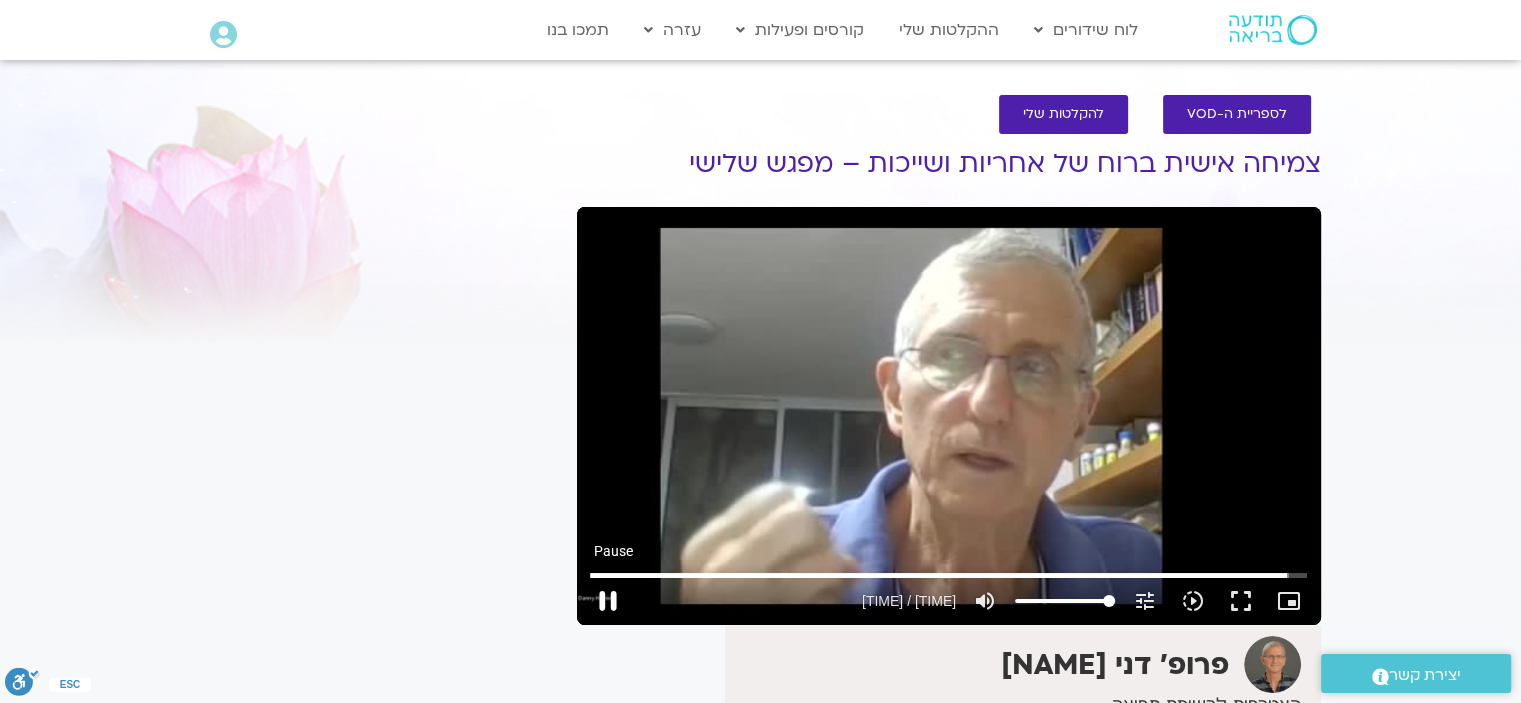 click on "pause" at bounding box center (608, 601) 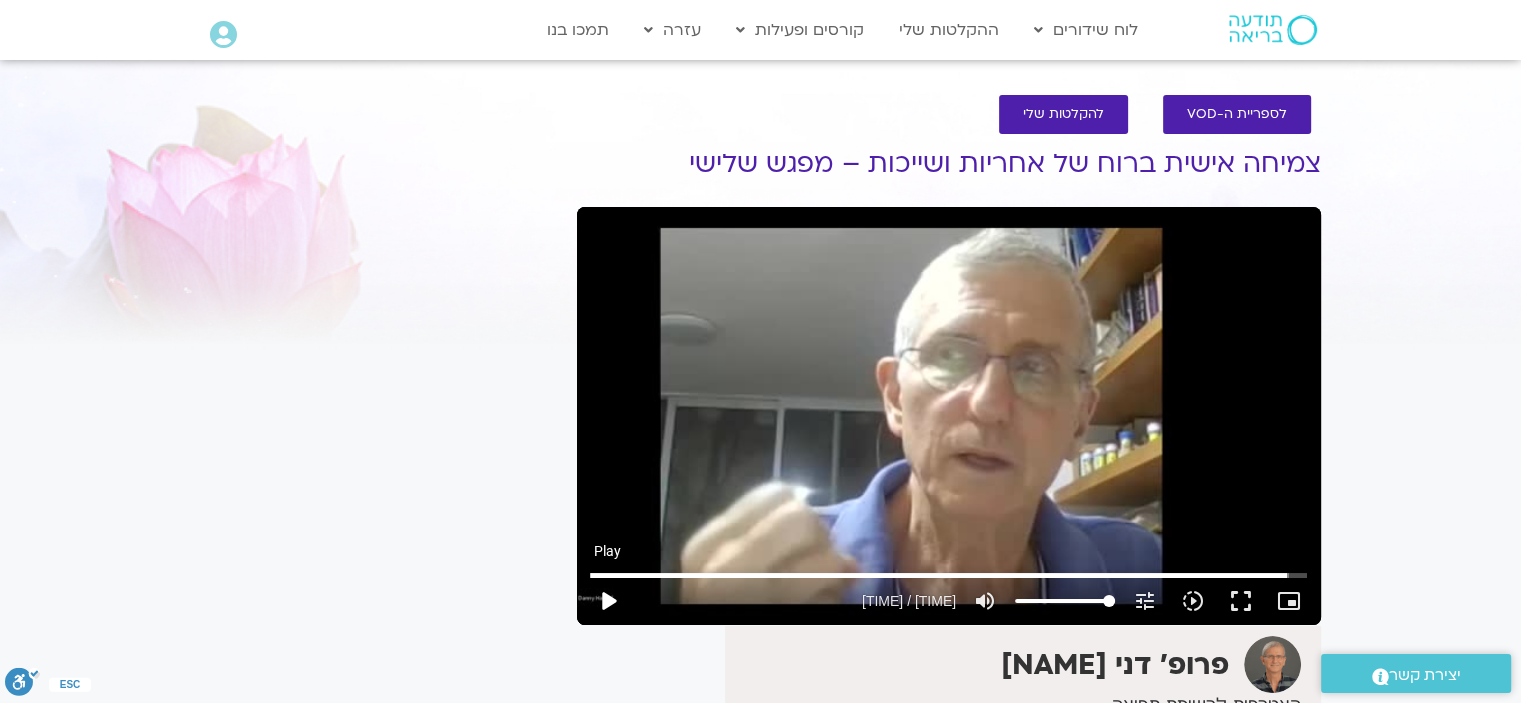 click on "play_arrow" at bounding box center (608, 601) 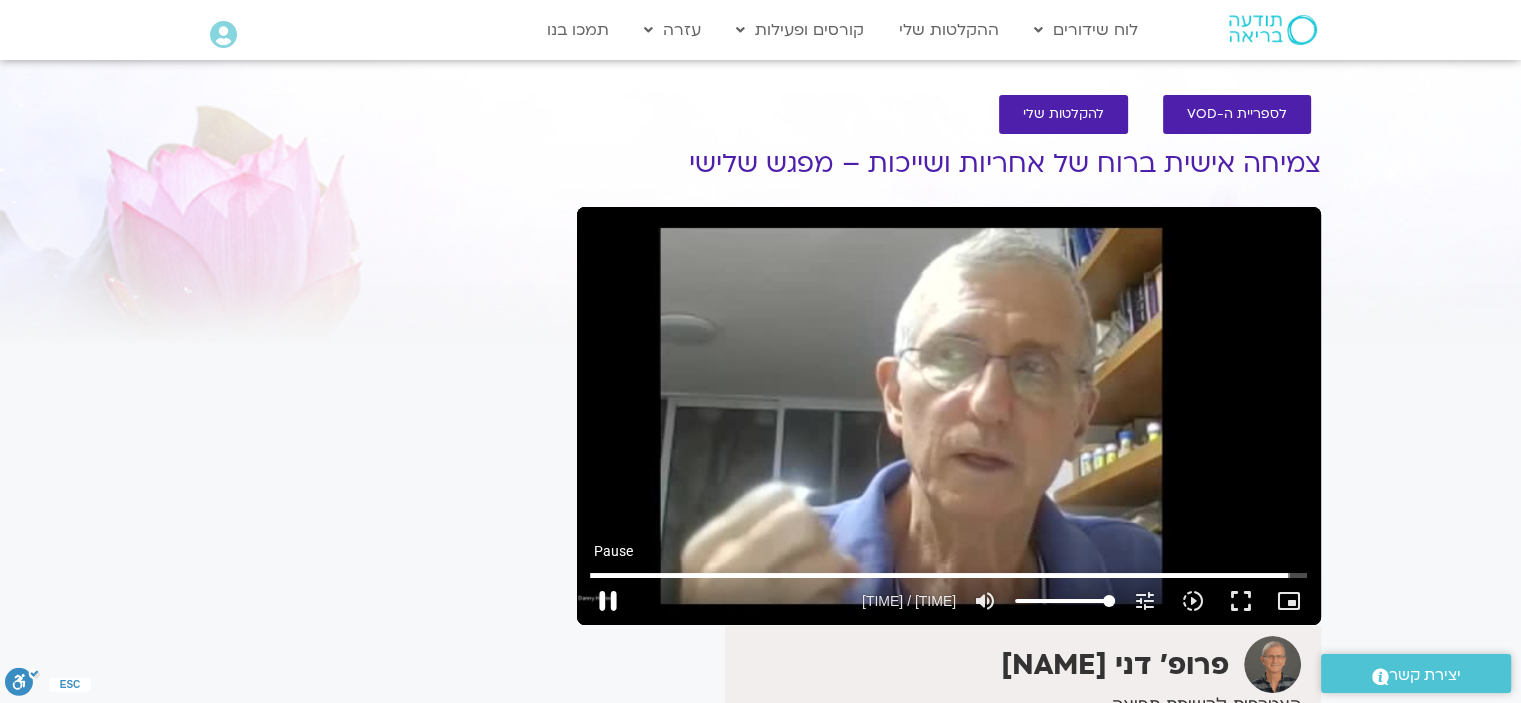click on "pause" at bounding box center [608, 601] 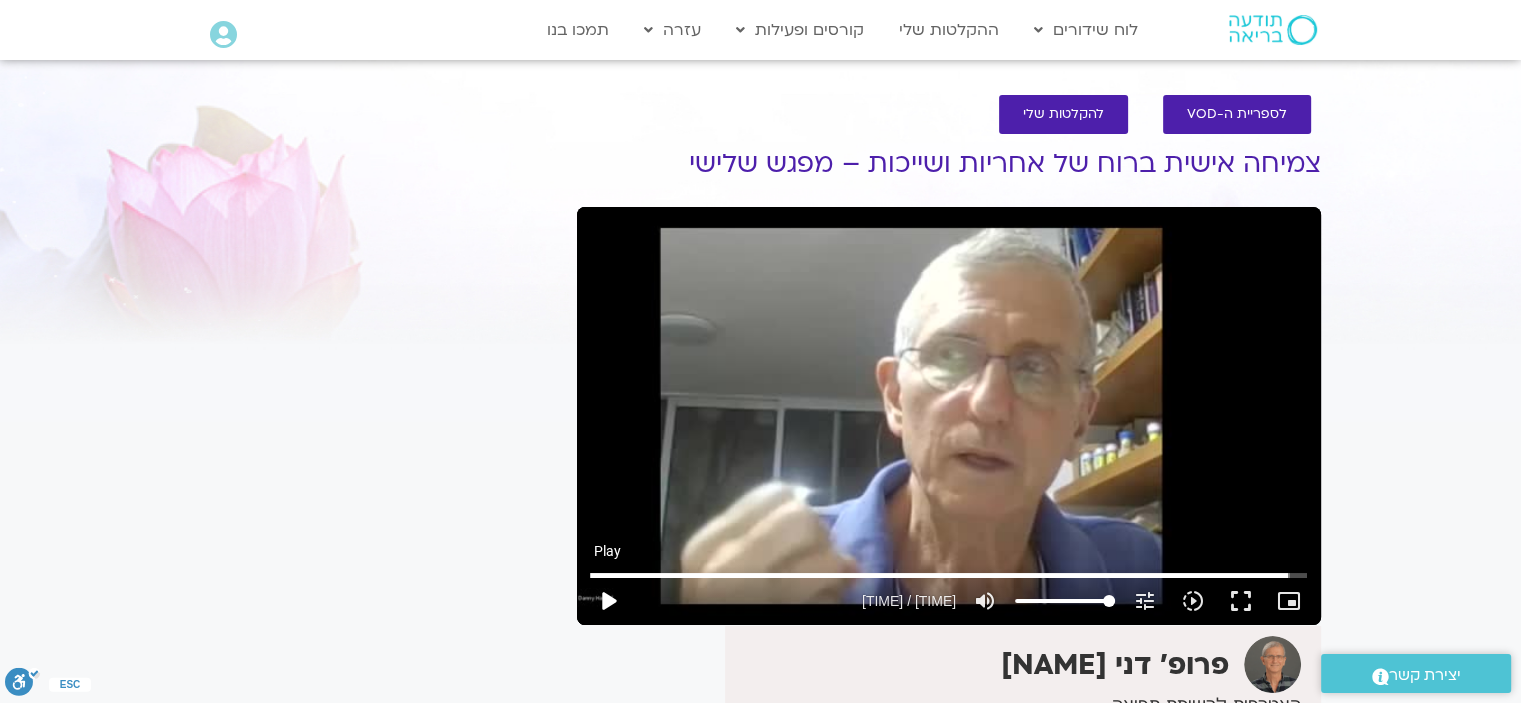 click on "play_arrow" at bounding box center [608, 601] 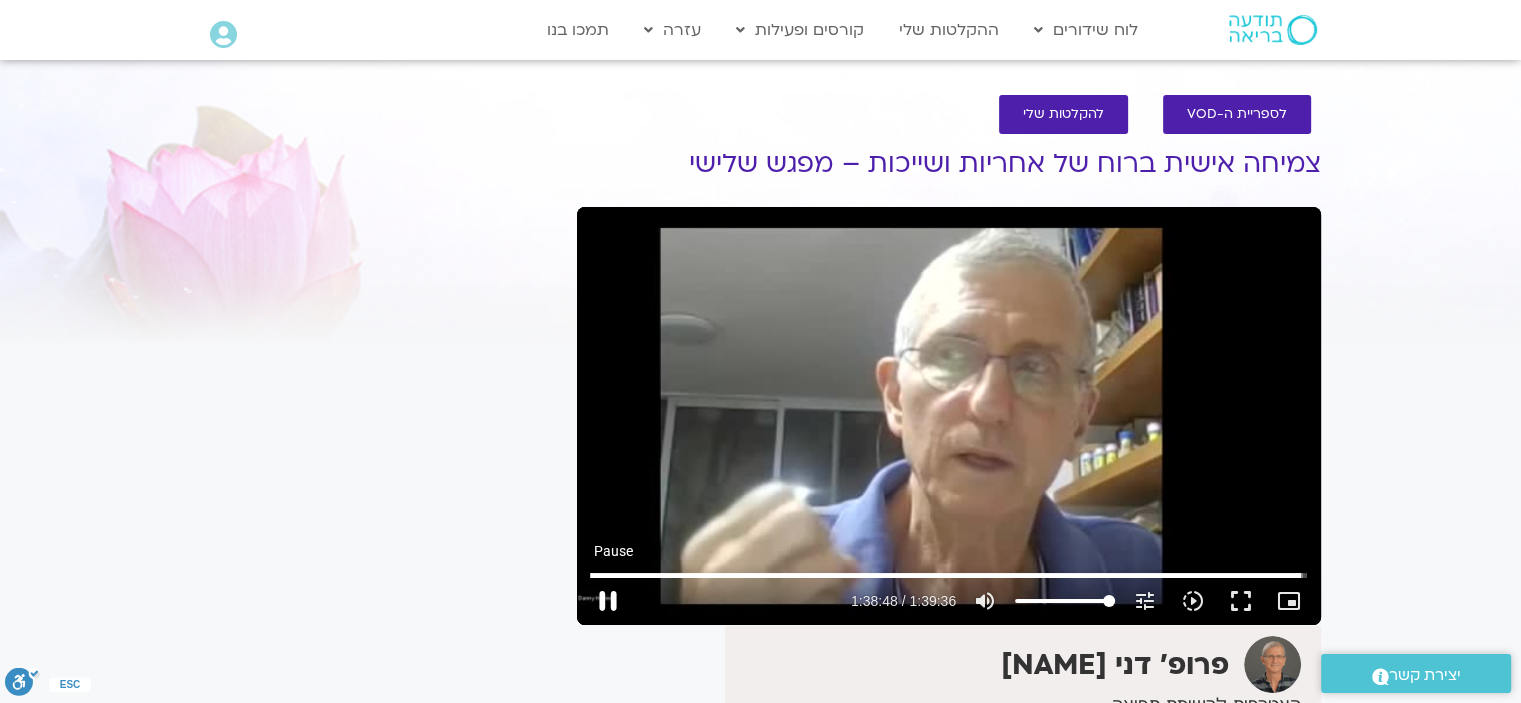 click on "pause" at bounding box center (608, 601) 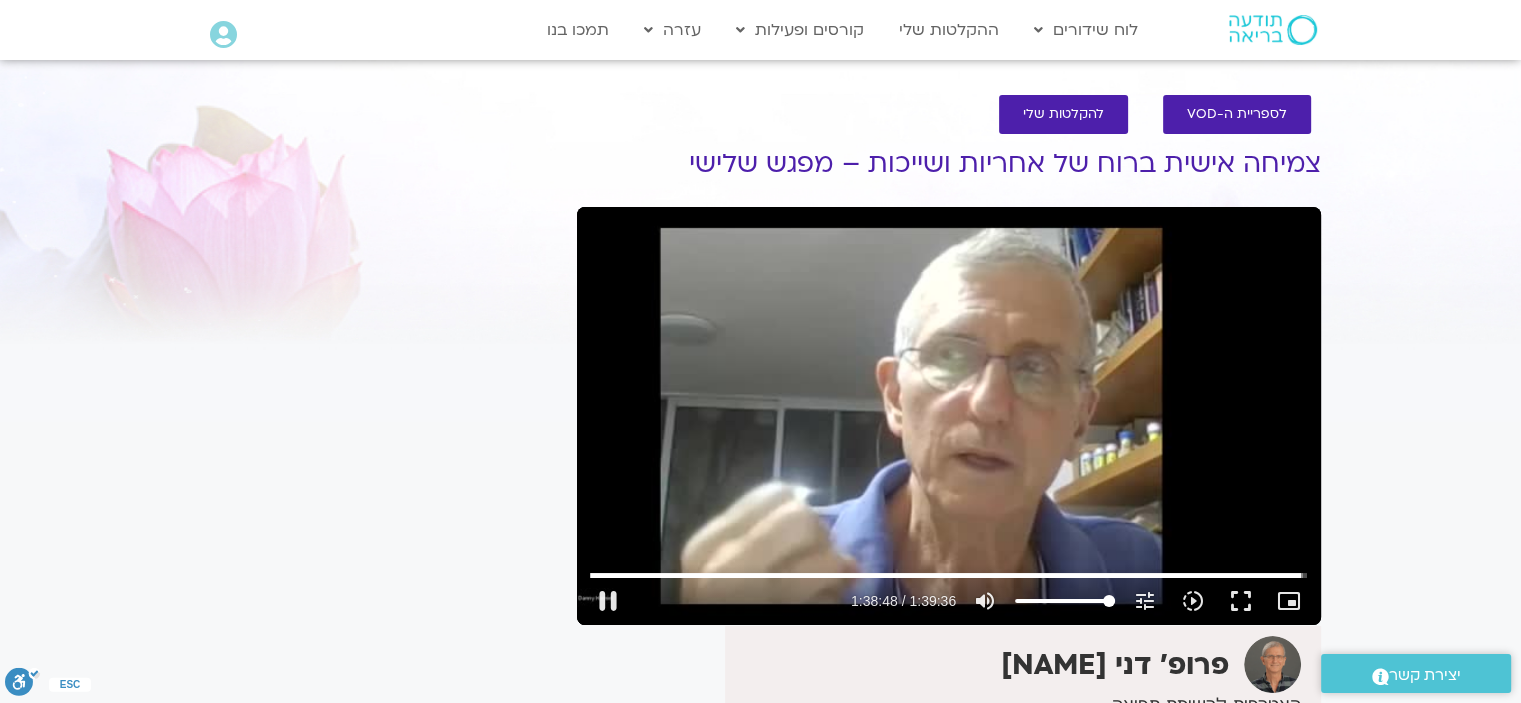type on "5928.733854" 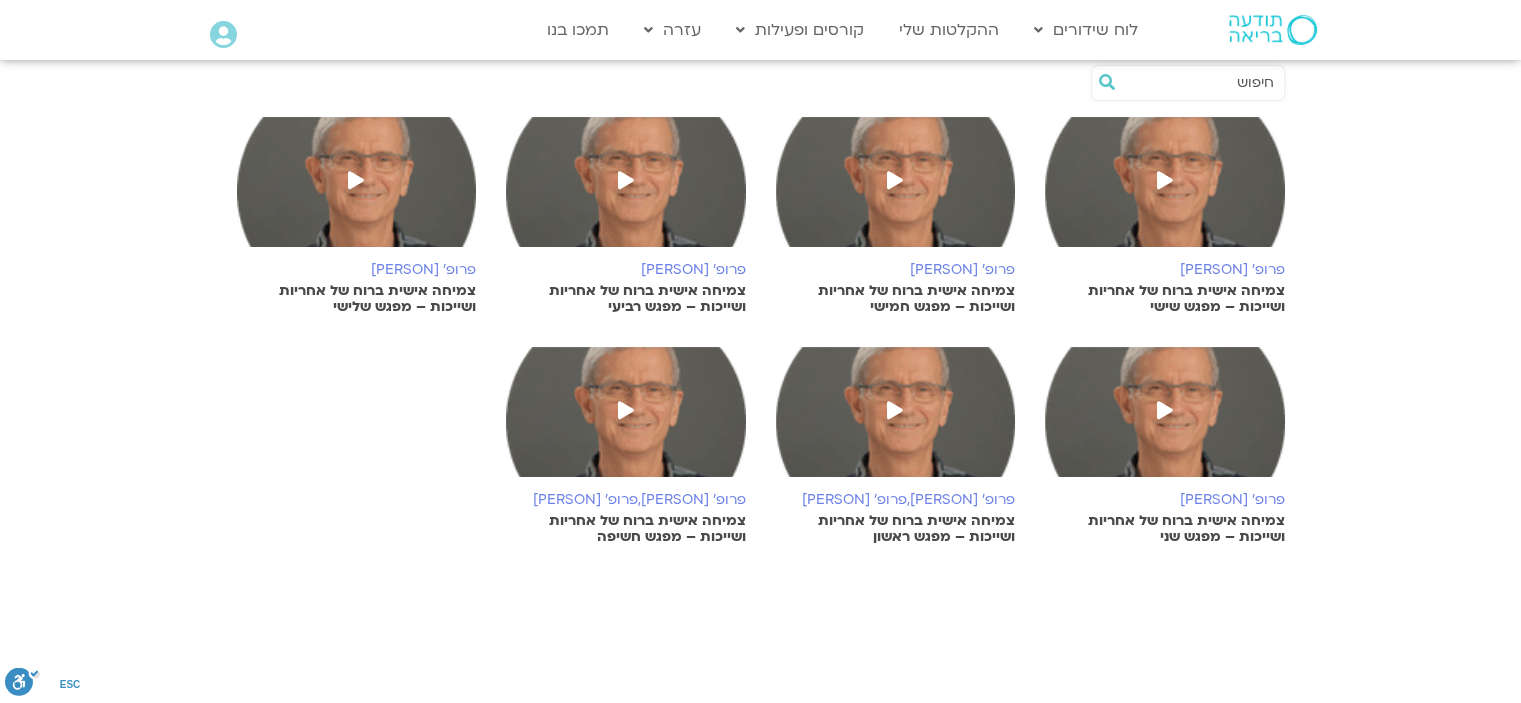 scroll, scrollTop: 400, scrollLeft: 0, axis: vertical 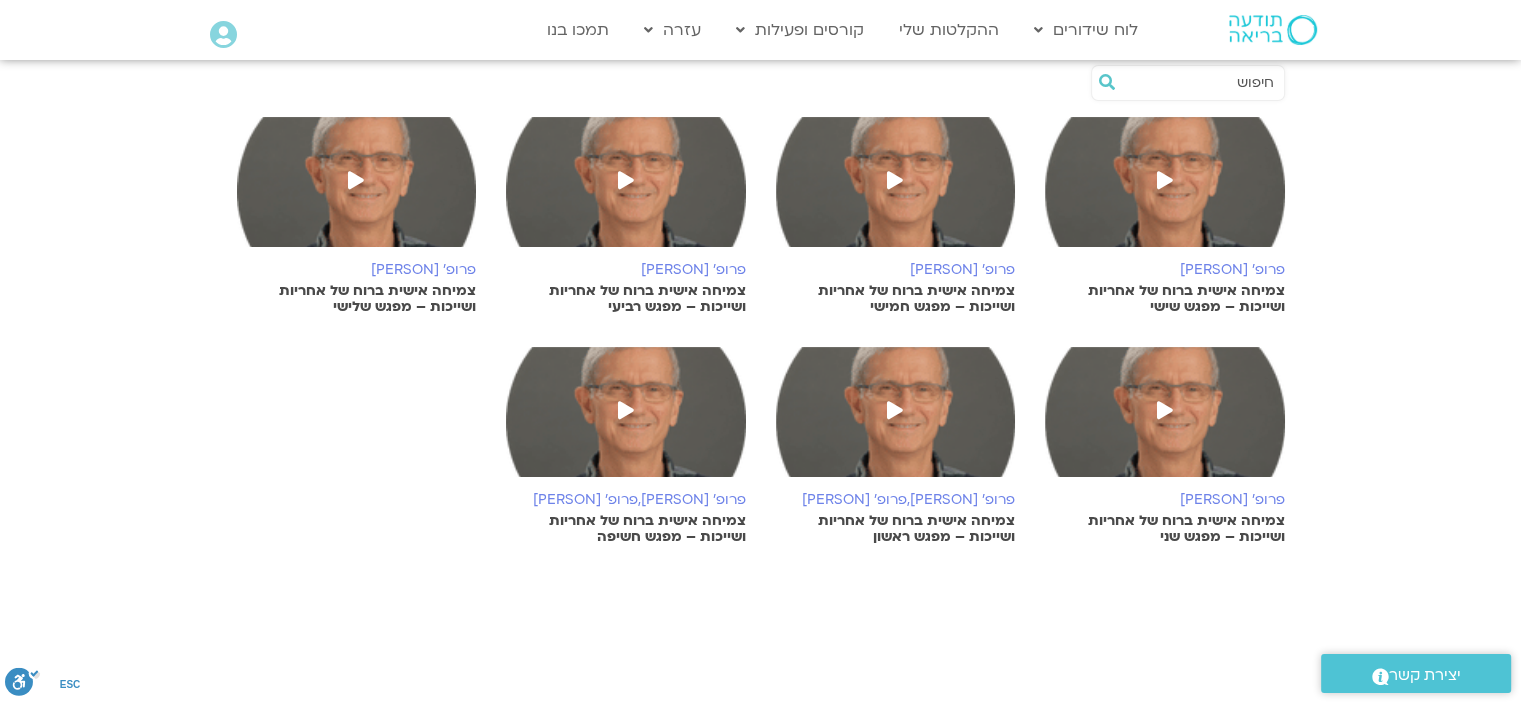 click at bounding box center [626, 182] 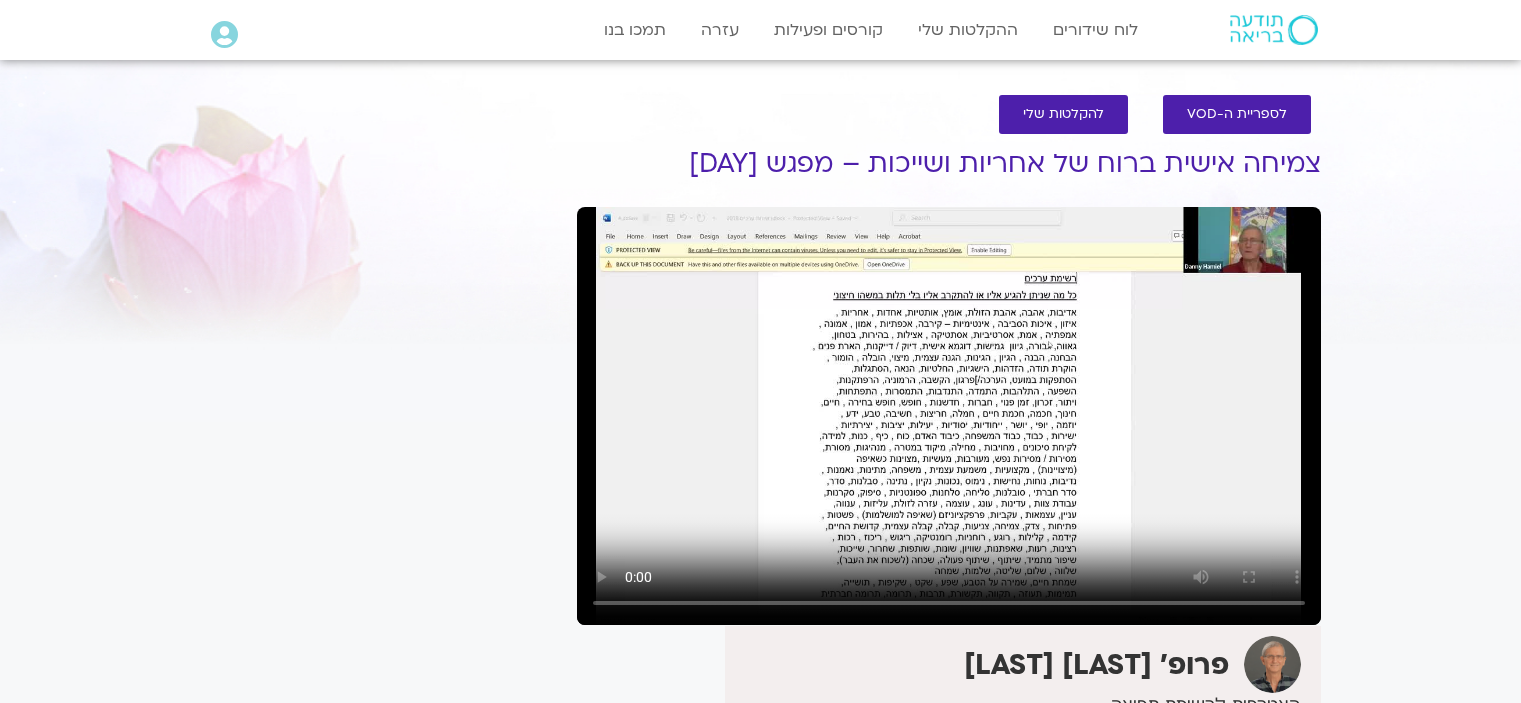 scroll, scrollTop: 0, scrollLeft: 0, axis: both 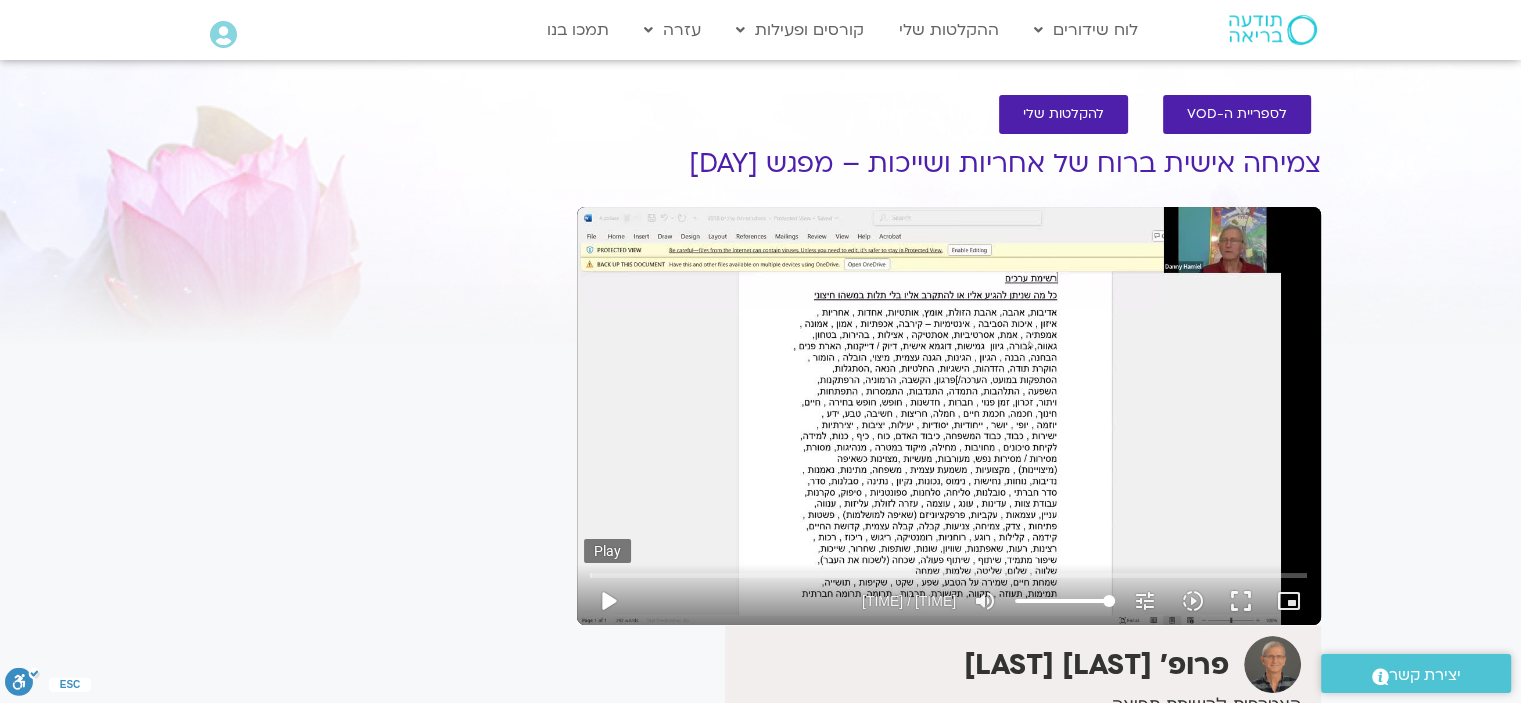 click on "play_arrow" at bounding box center [608, 601] 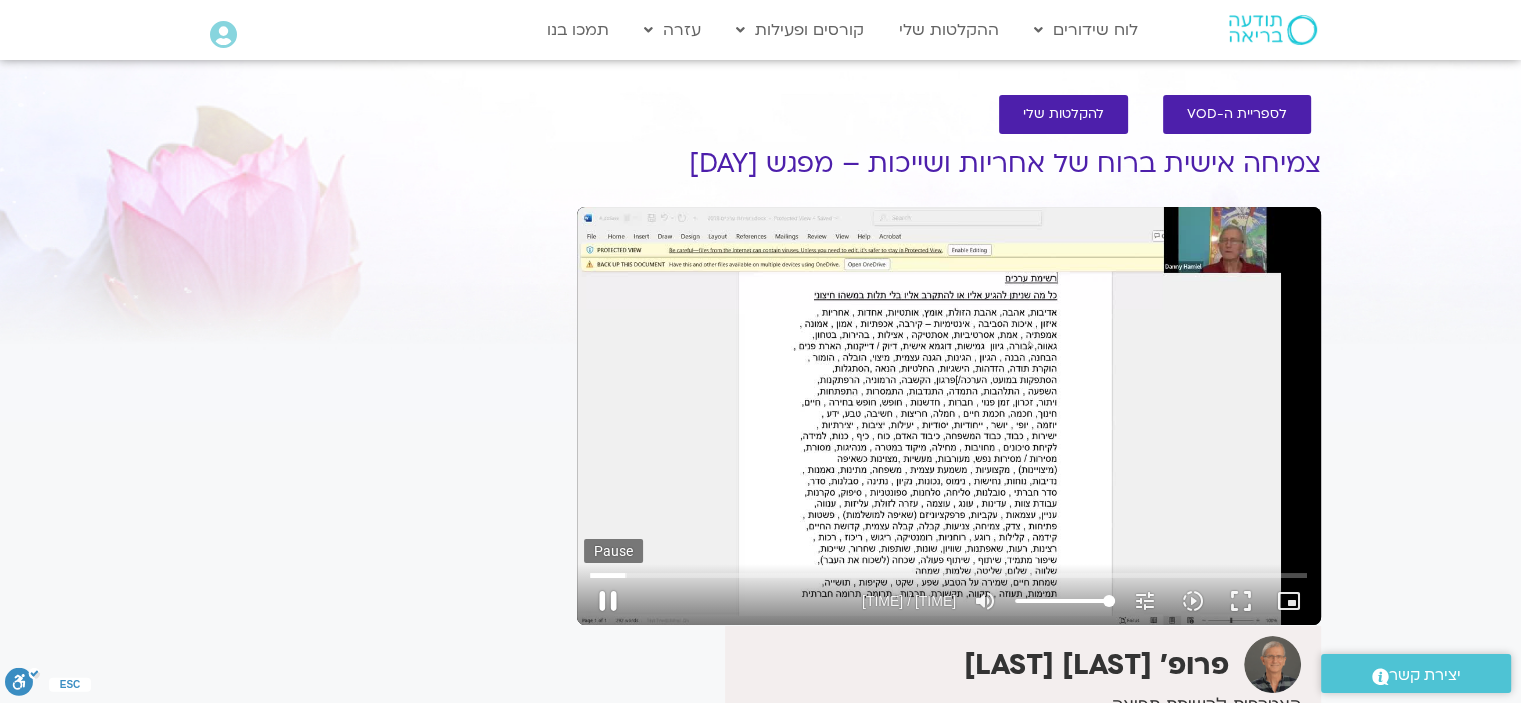 click on "pause" at bounding box center (608, 601) 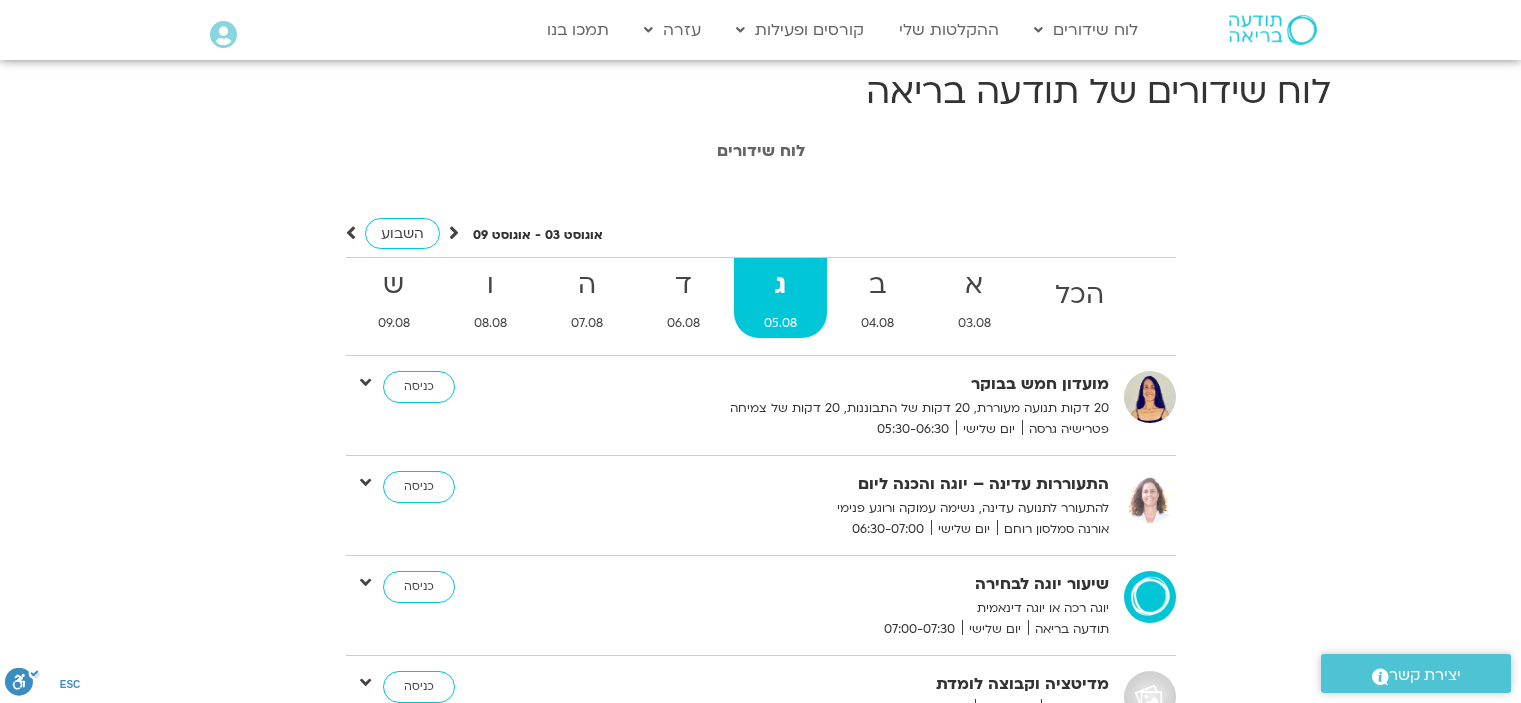 scroll, scrollTop: 1200, scrollLeft: 0, axis: vertical 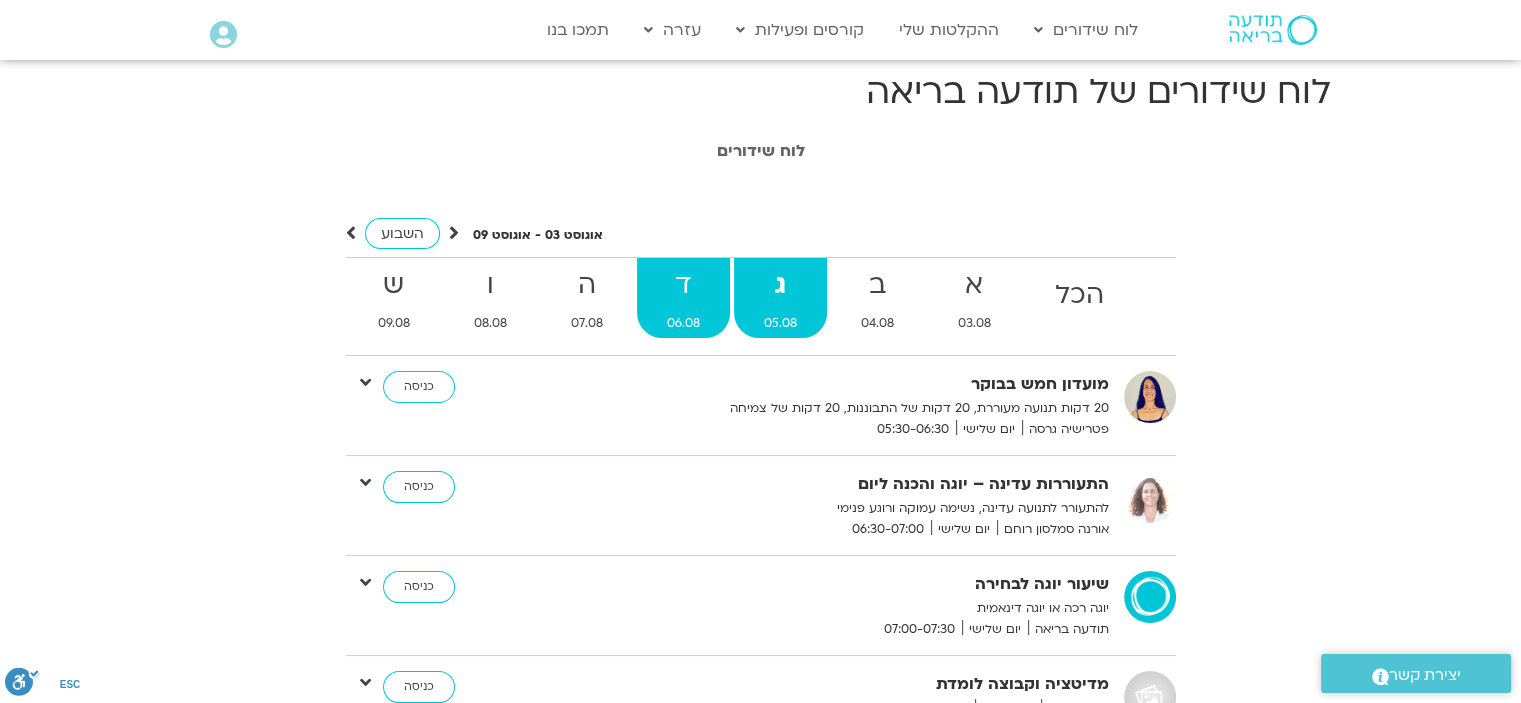 click on "ד" at bounding box center [683, 285] 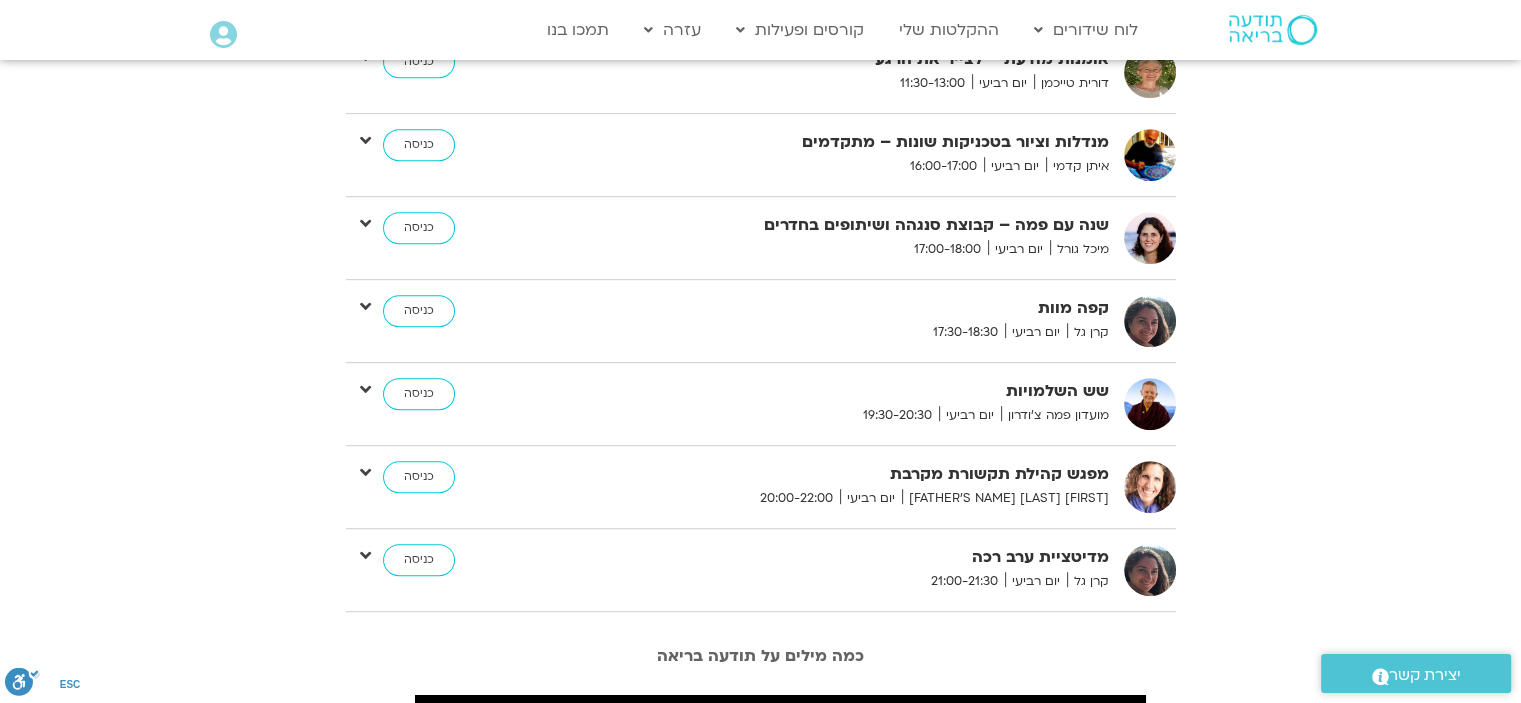 scroll, scrollTop: 1000, scrollLeft: 0, axis: vertical 